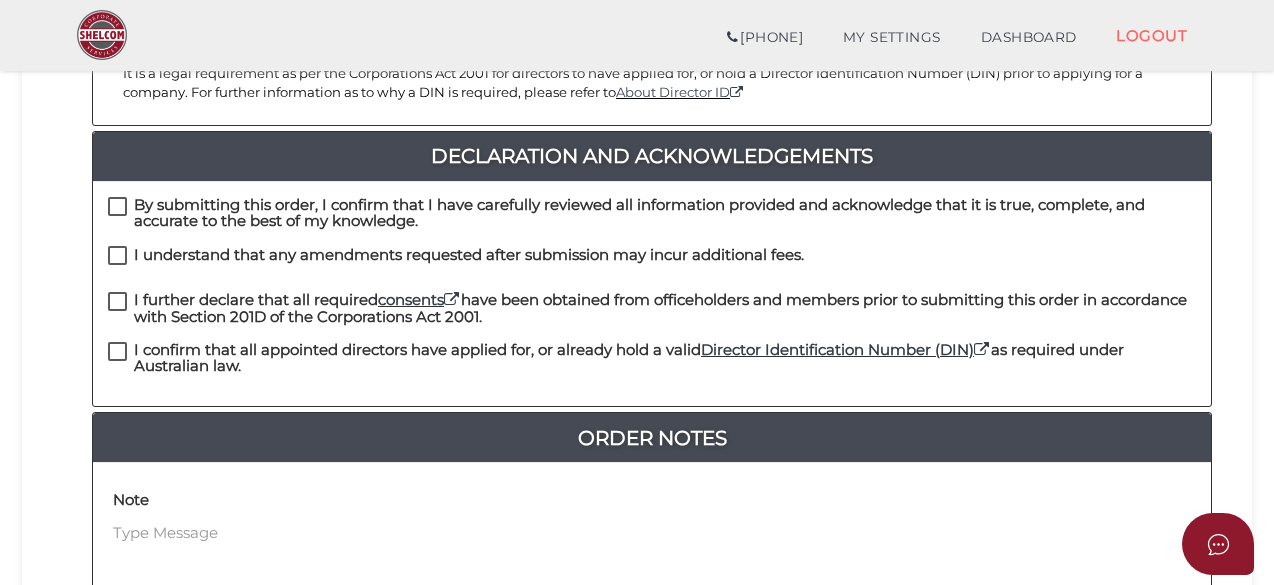 scroll, scrollTop: 500, scrollLeft: 0, axis: vertical 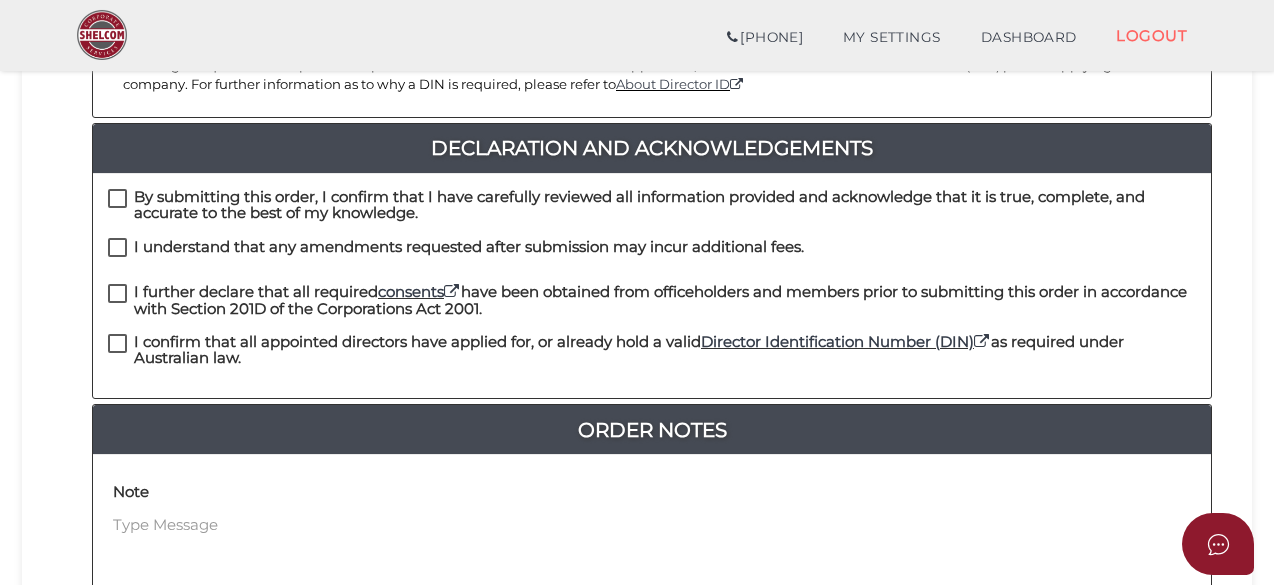 click on "By submitting this order, I confirm that I have carefully reviewed all information provided and acknowledge that it is true, complete, and accurate to the best of my knowledge." at bounding box center [652, 201] 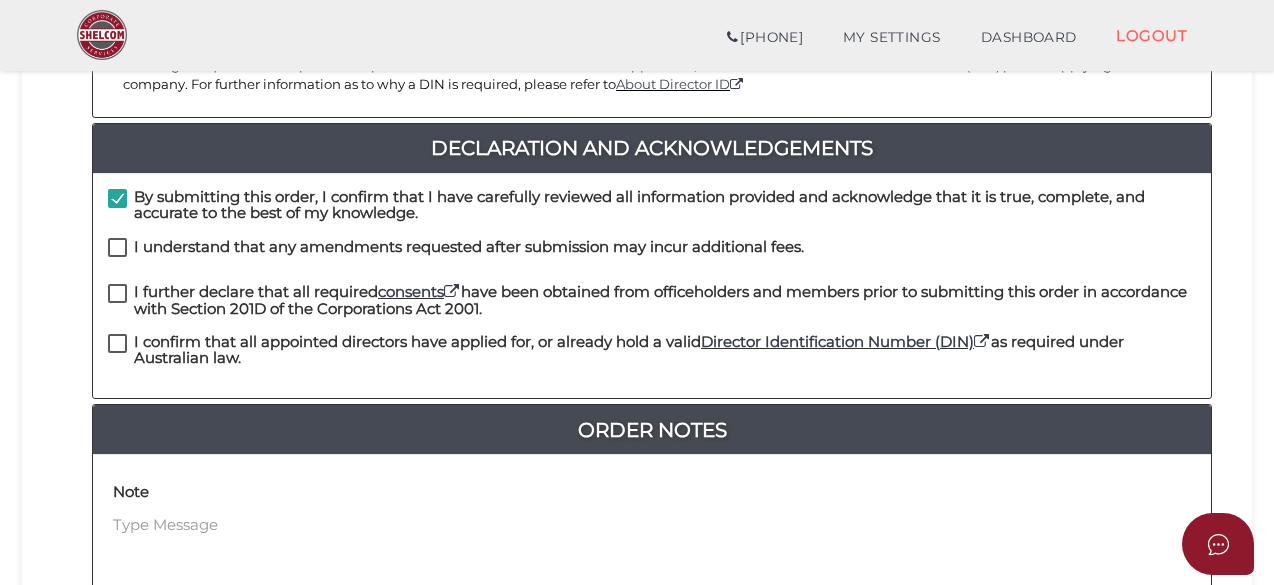 drag, startPoint x: 116, startPoint y: 231, endPoint x: 119, endPoint y: 258, distance: 27.166155 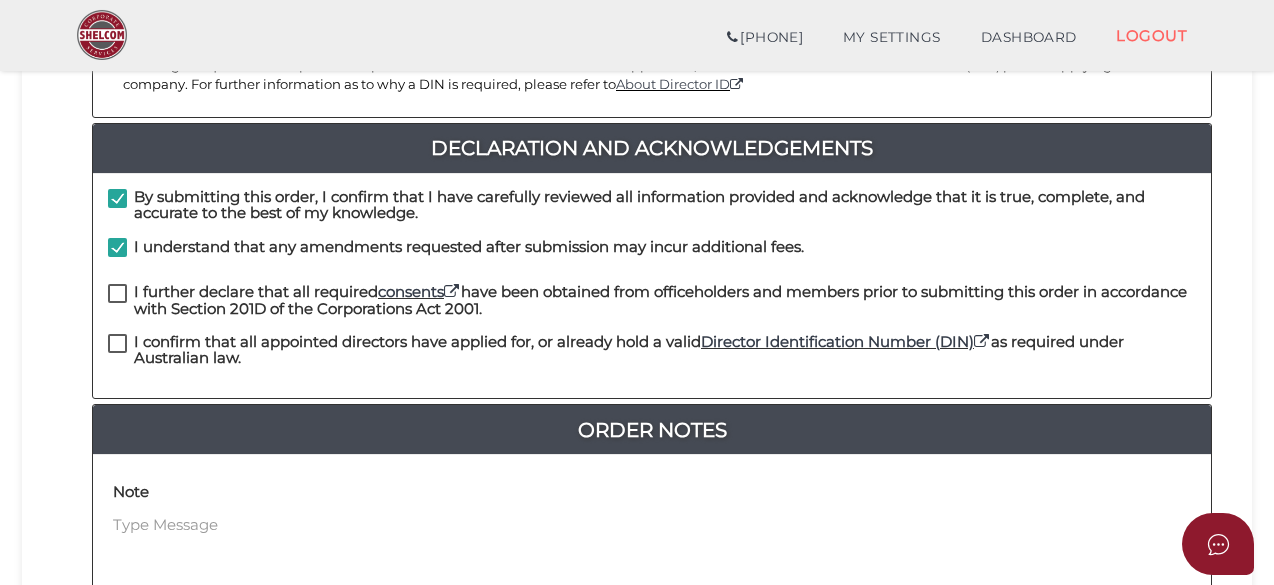 click on "I further declare that all required  consents   have been obtained from officeholders and members prior to submitting this order in accordance with Section 201D of the Corporations Act 2001." at bounding box center [652, 296] 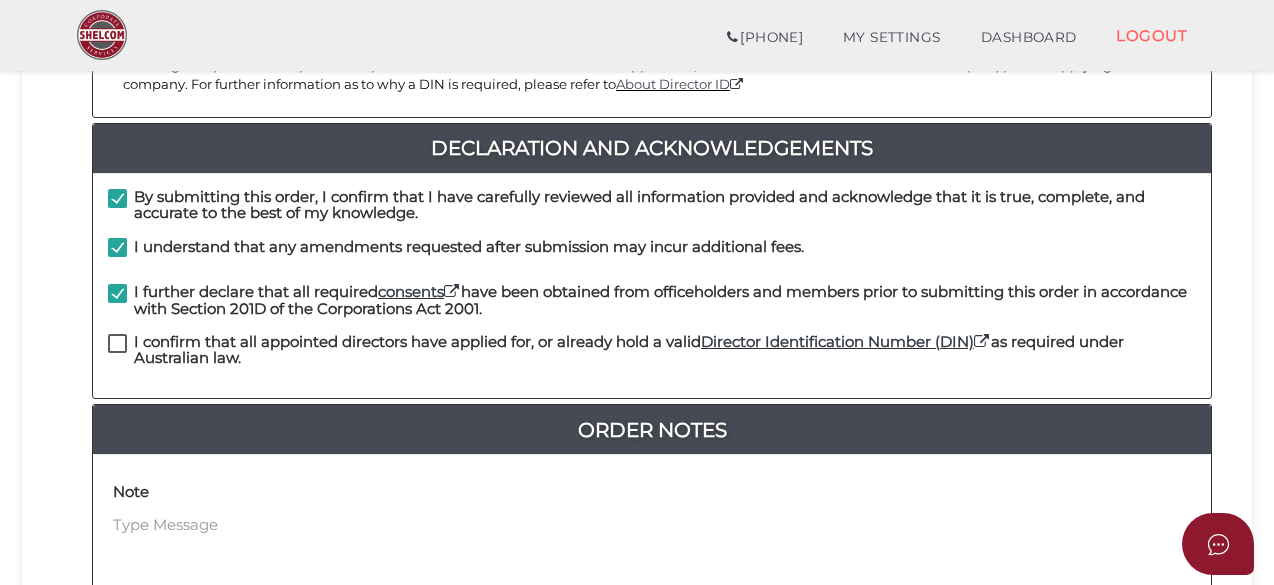 click on "I confirm that all appointed directors have applied for, or already hold a valid  Director Identification Number (DIN)   as required under Australian law." at bounding box center (652, 346) 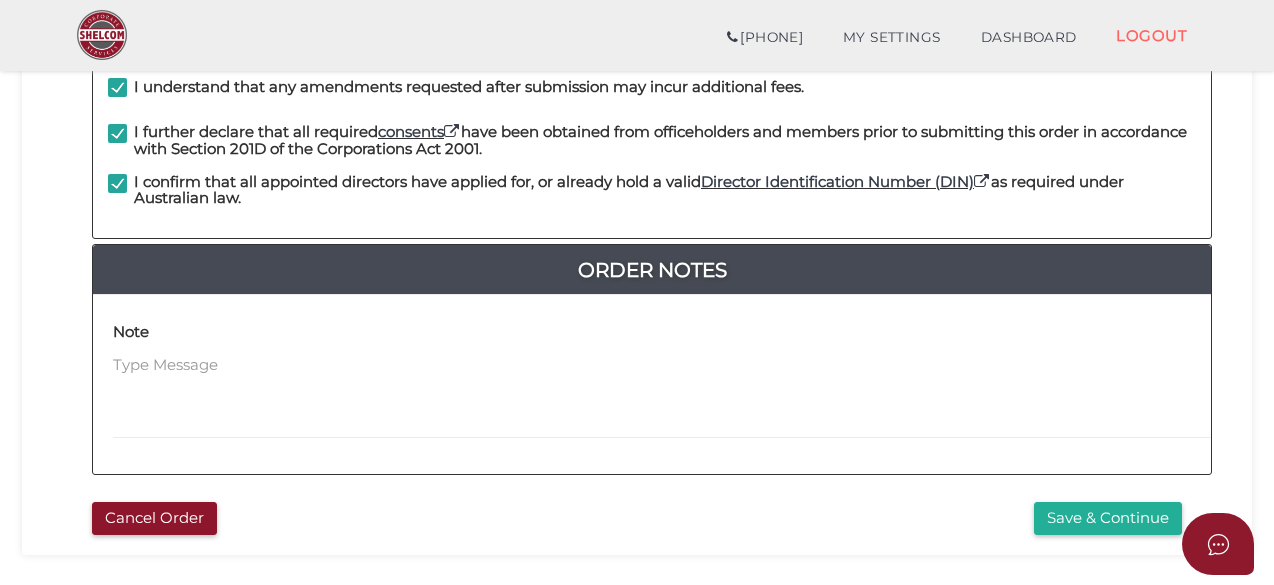 scroll, scrollTop: 700, scrollLeft: 0, axis: vertical 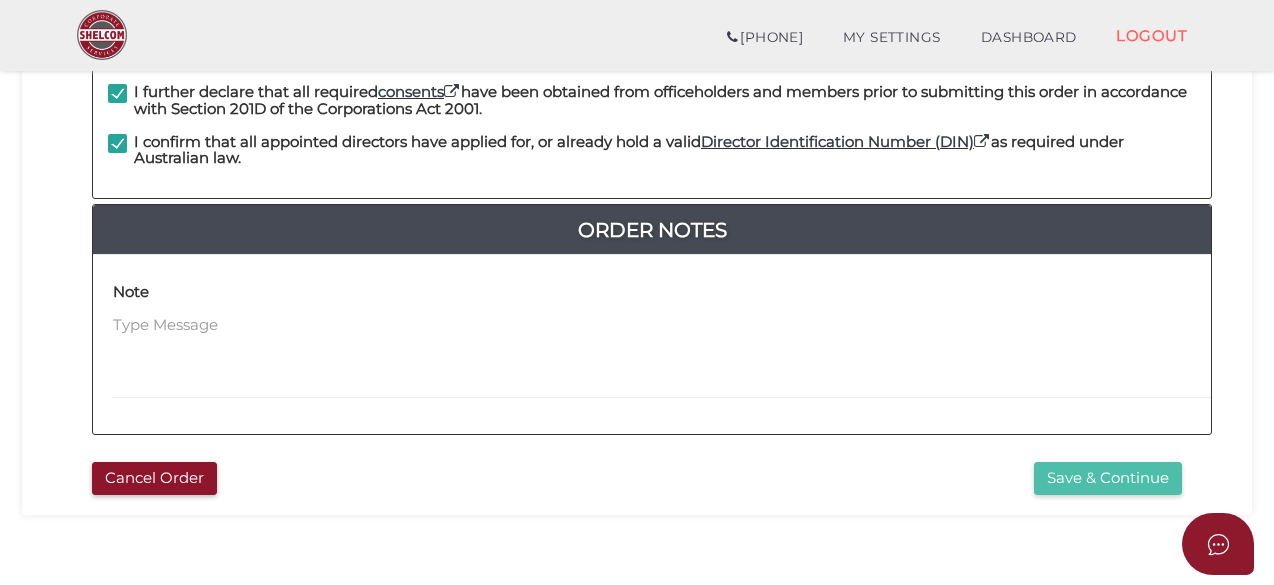 click on "Save & Continue" at bounding box center [1108, 478] 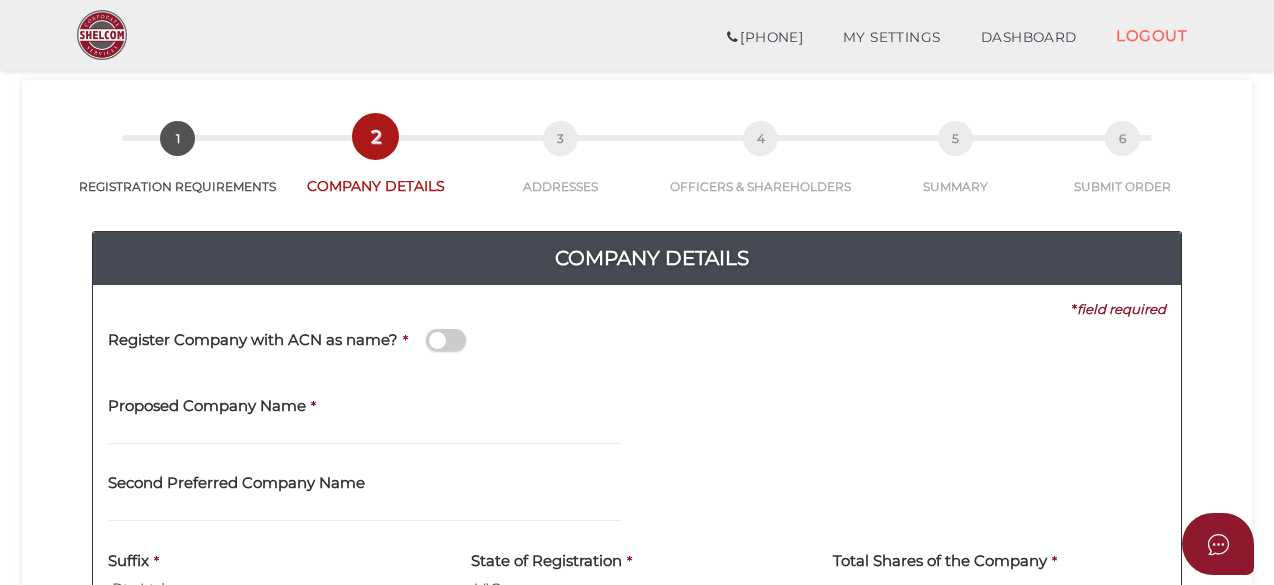 scroll, scrollTop: 200, scrollLeft: 0, axis: vertical 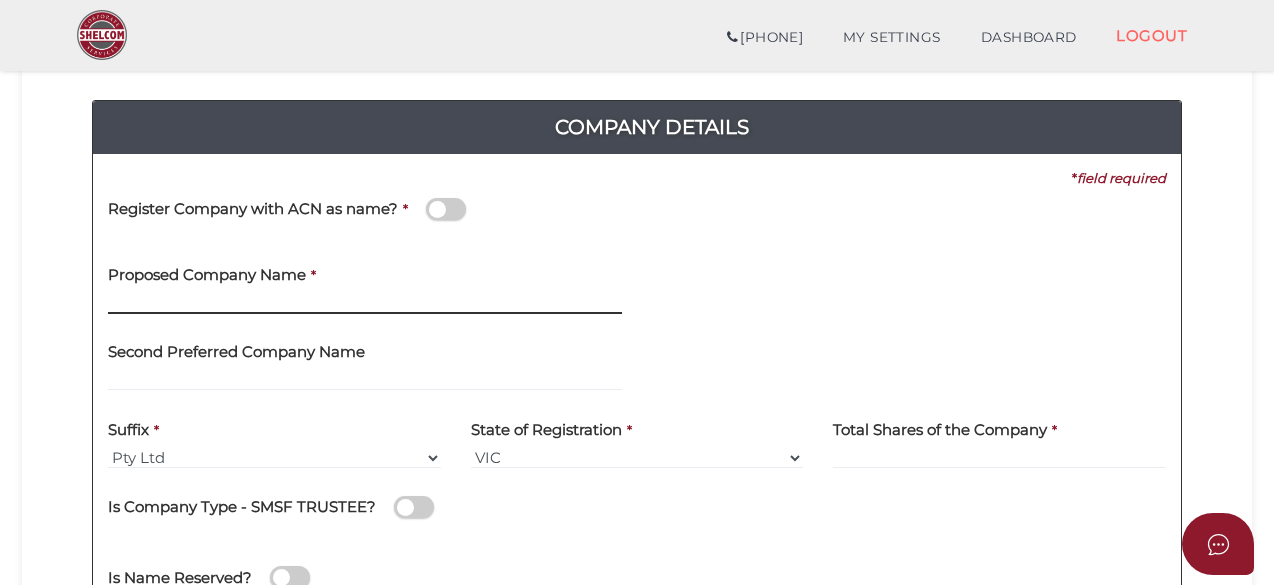 click at bounding box center [365, 303] 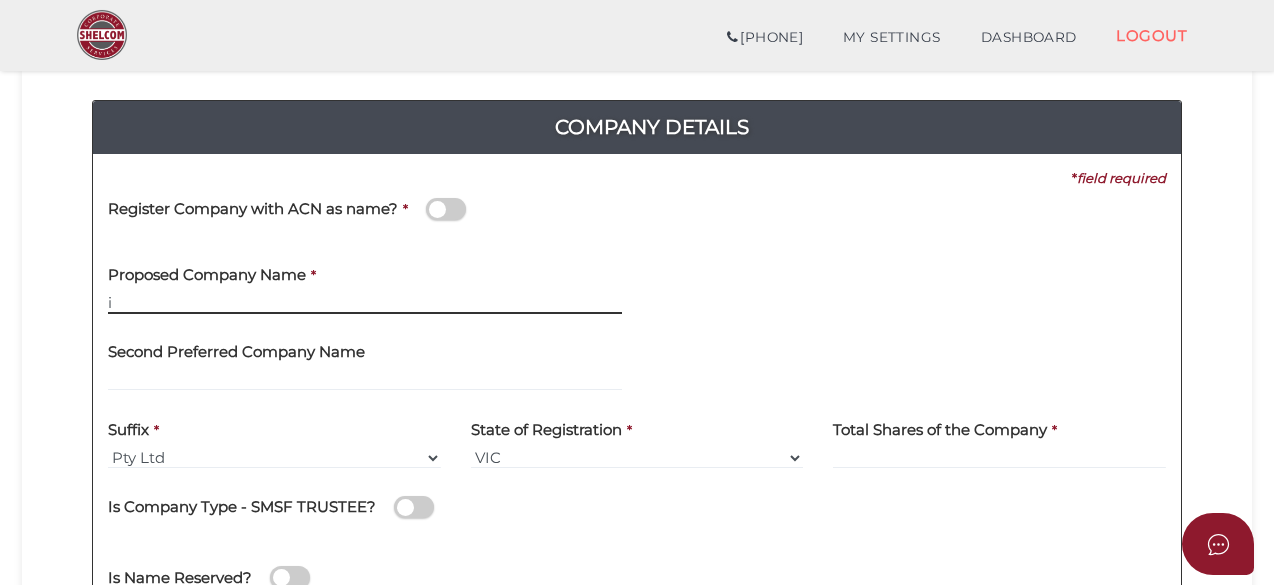 type on "i" 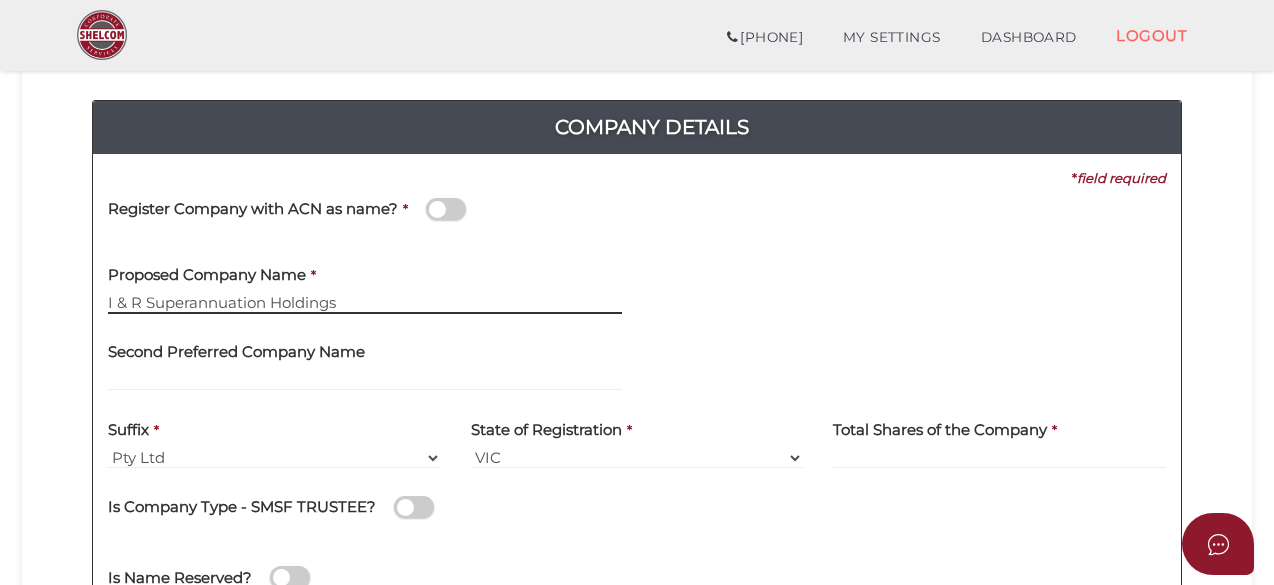 type on "I & R Superannuation Holdings" 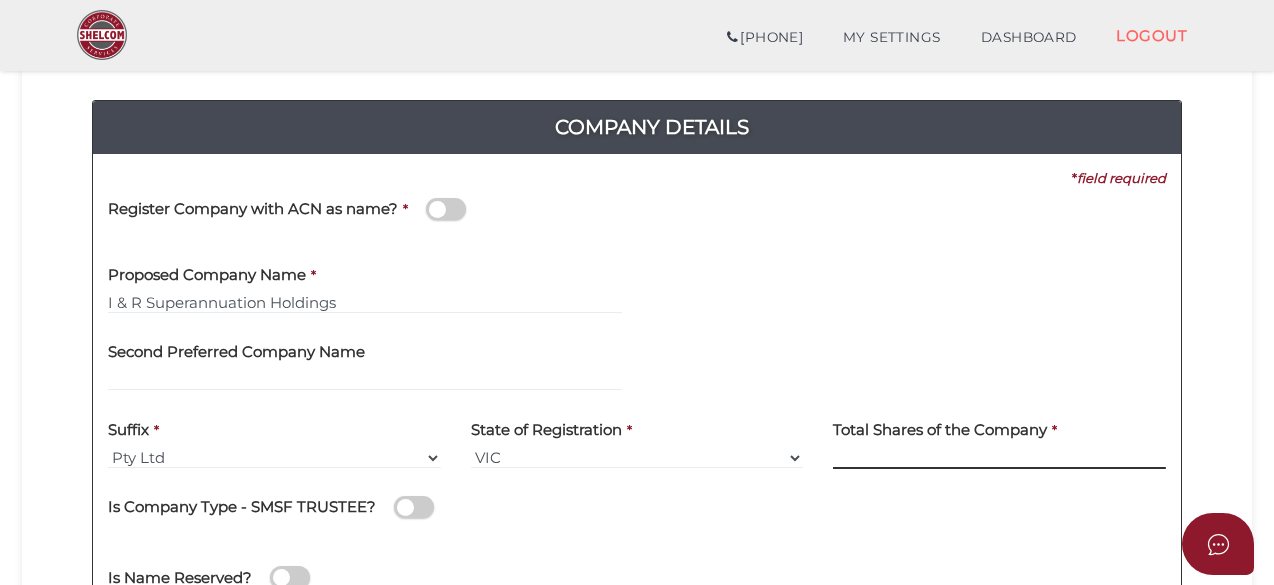 click at bounding box center [999, 458] 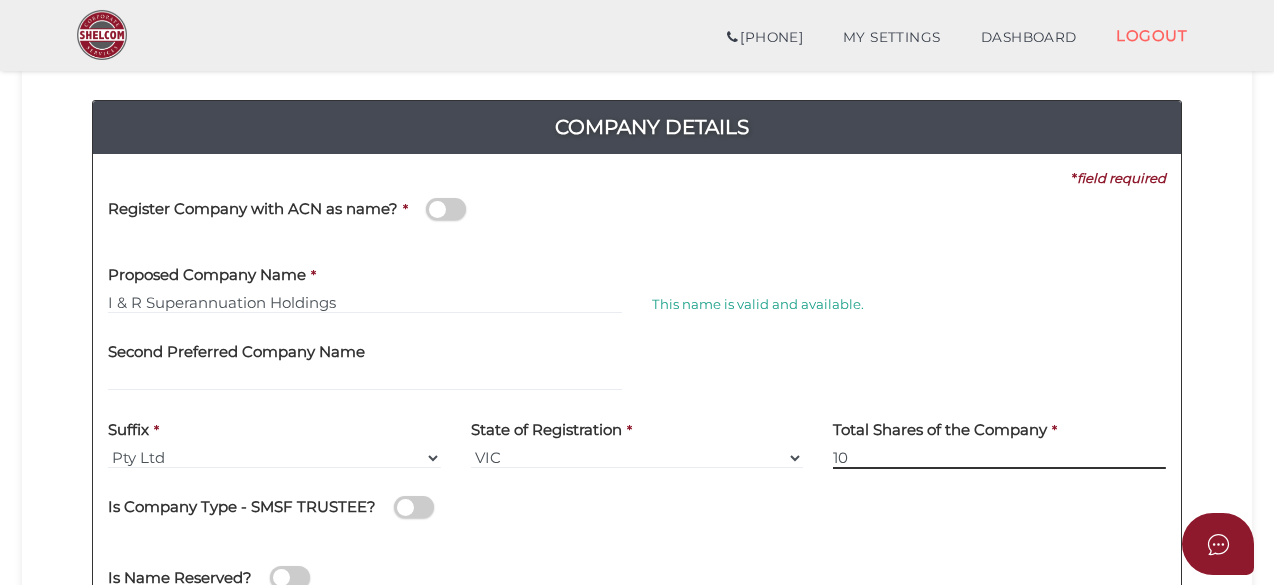 type on "10" 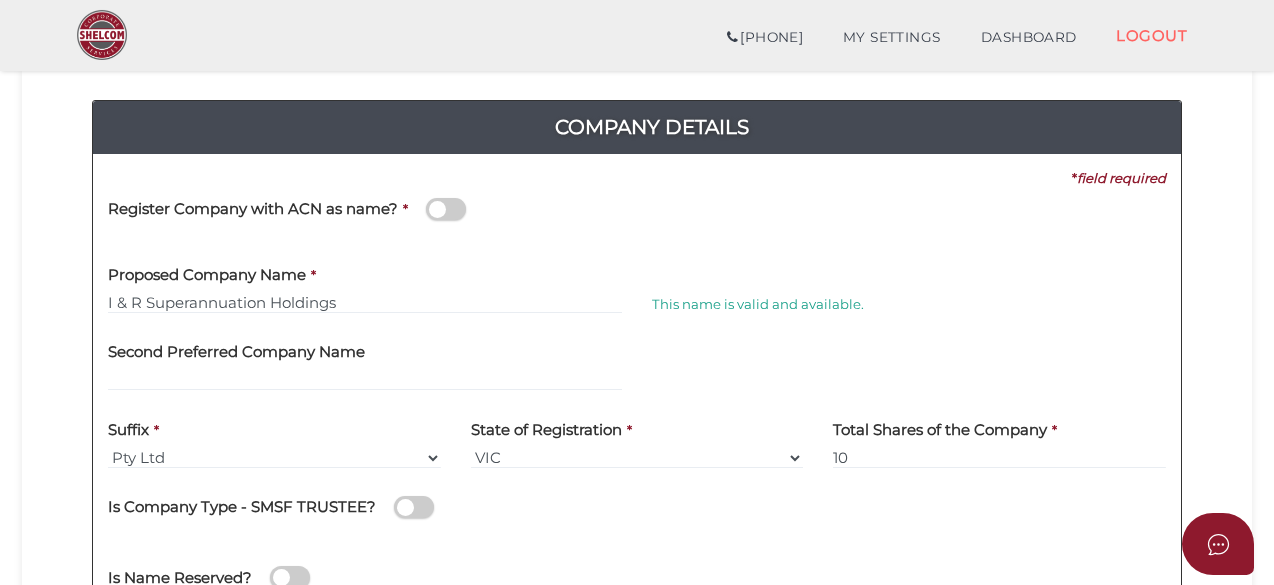 click on "Is Company Type - SMSF TRUSTEE?" at bounding box center (637, 504) 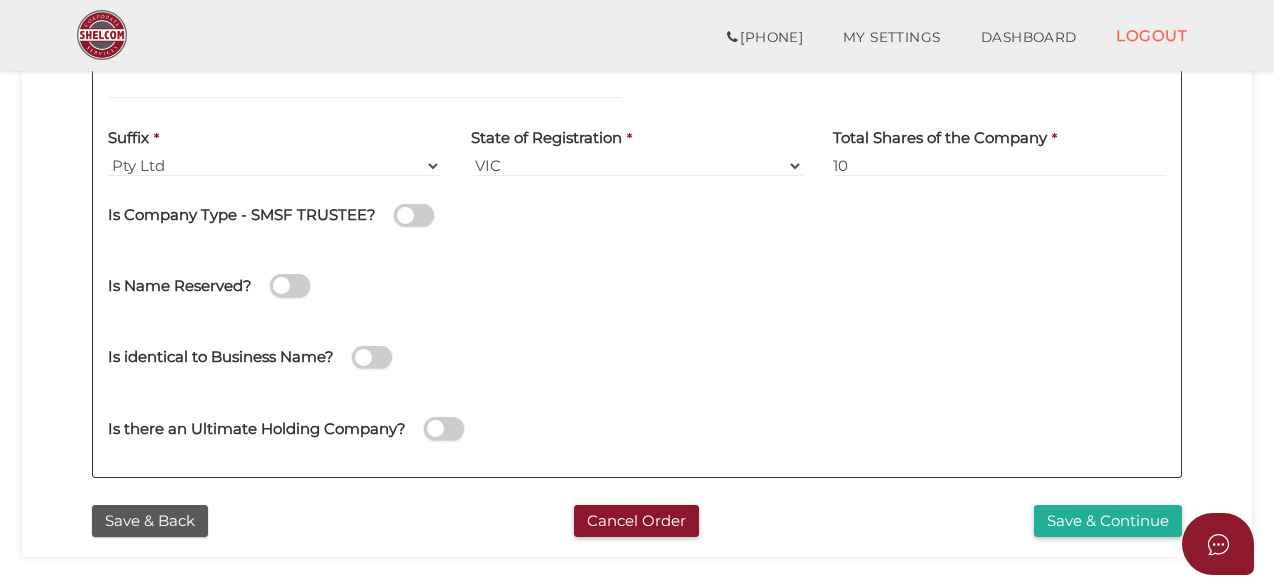scroll, scrollTop: 500, scrollLeft: 0, axis: vertical 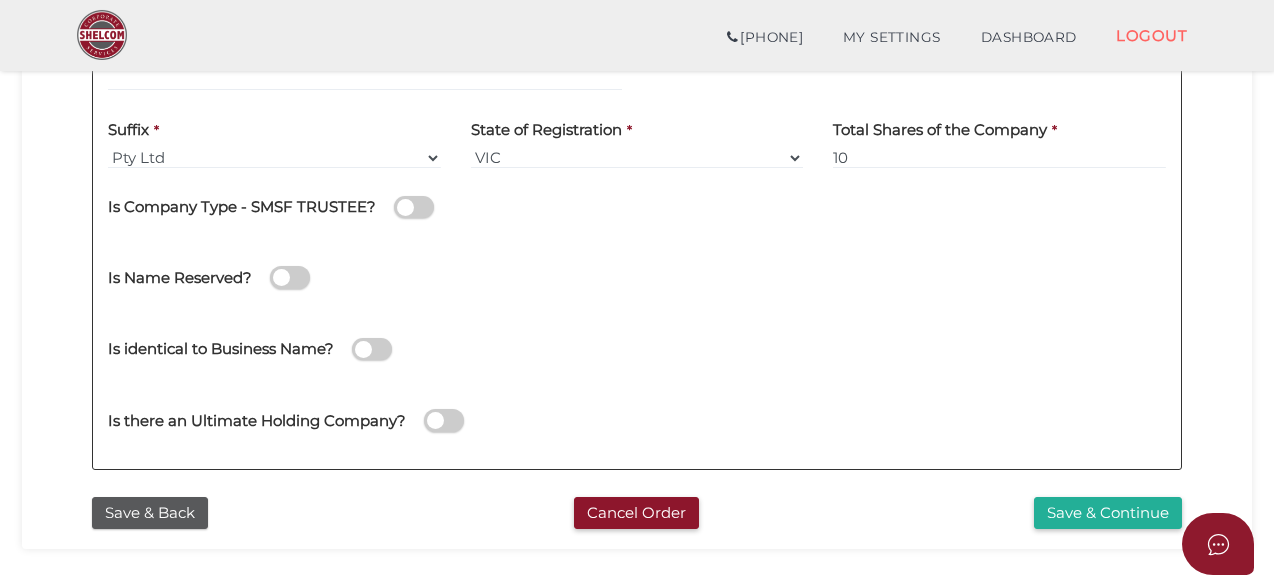 click at bounding box center [414, 207] 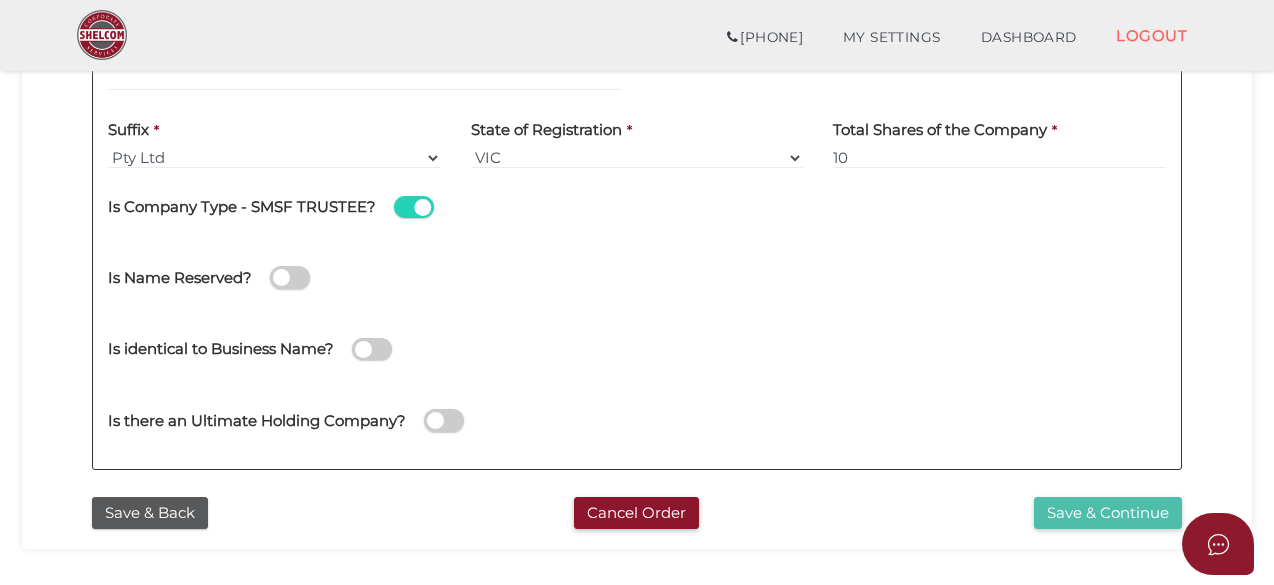 click on "Save & Continue" at bounding box center (1108, 513) 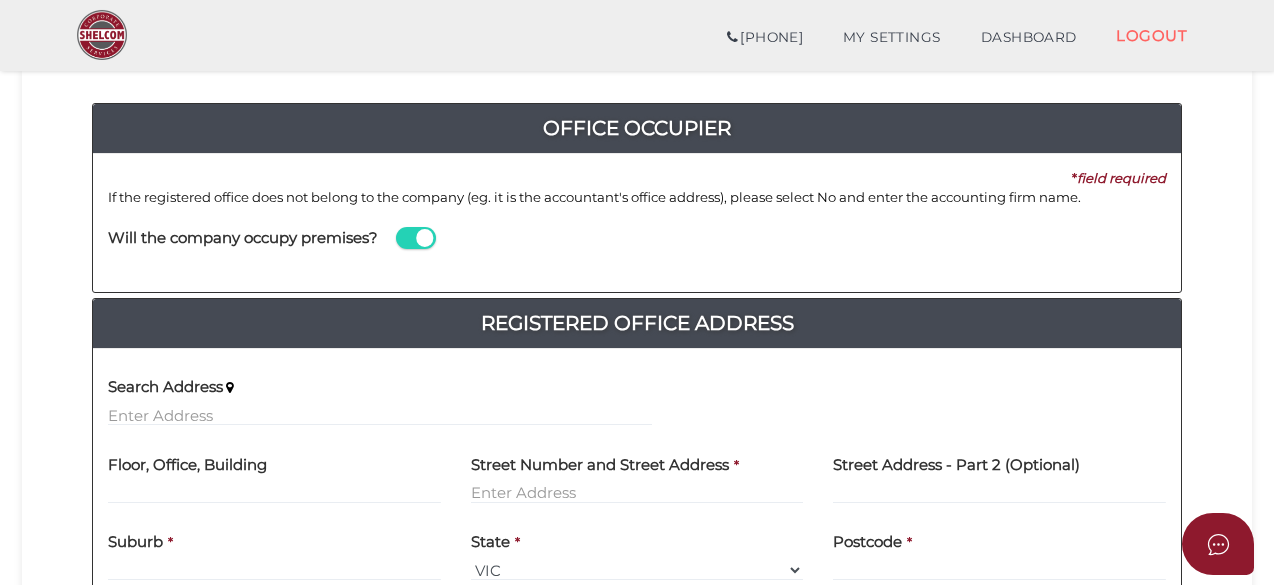scroll, scrollTop: 200, scrollLeft: 0, axis: vertical 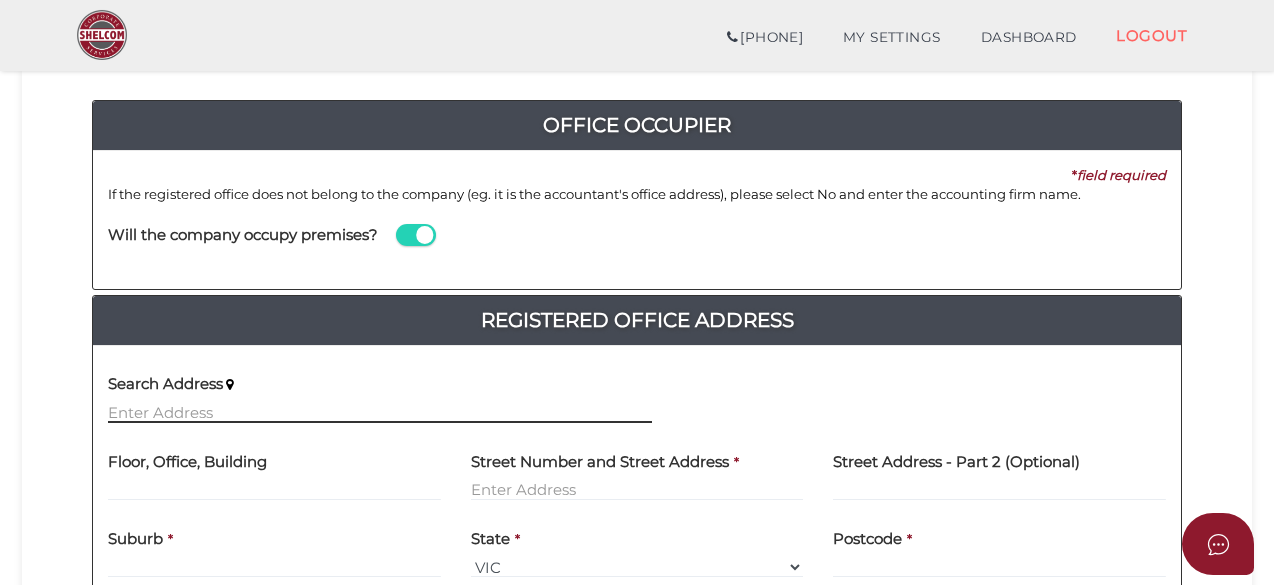 click at bounding box center [380, 412] 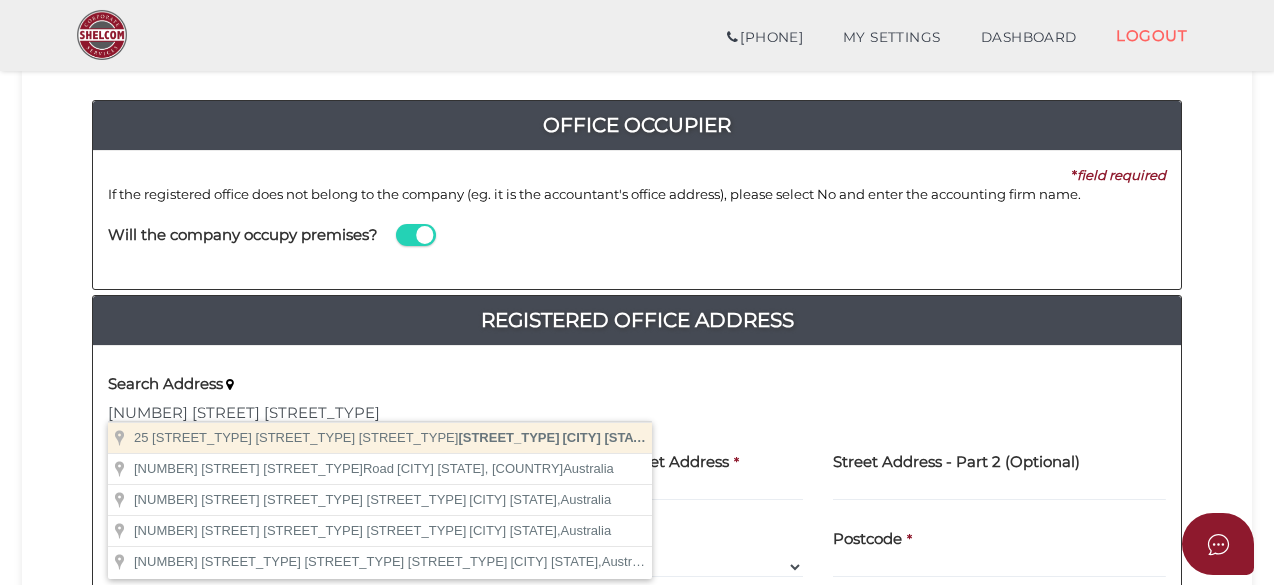 type on "25 Island Point Avenue, Waterways VIC, Australia" 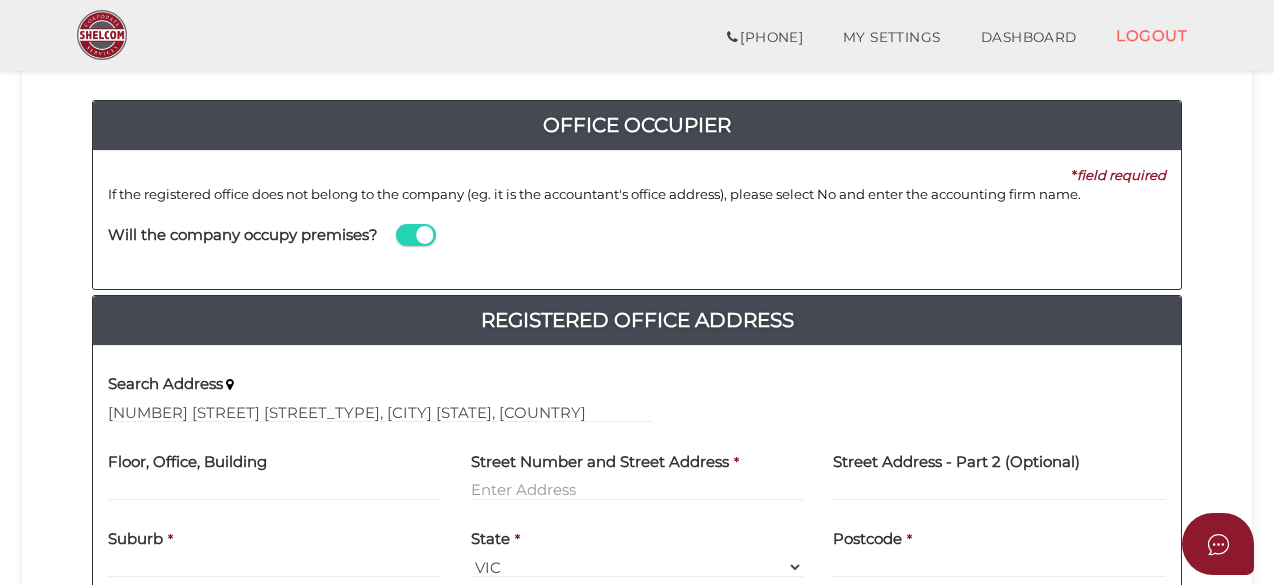 type 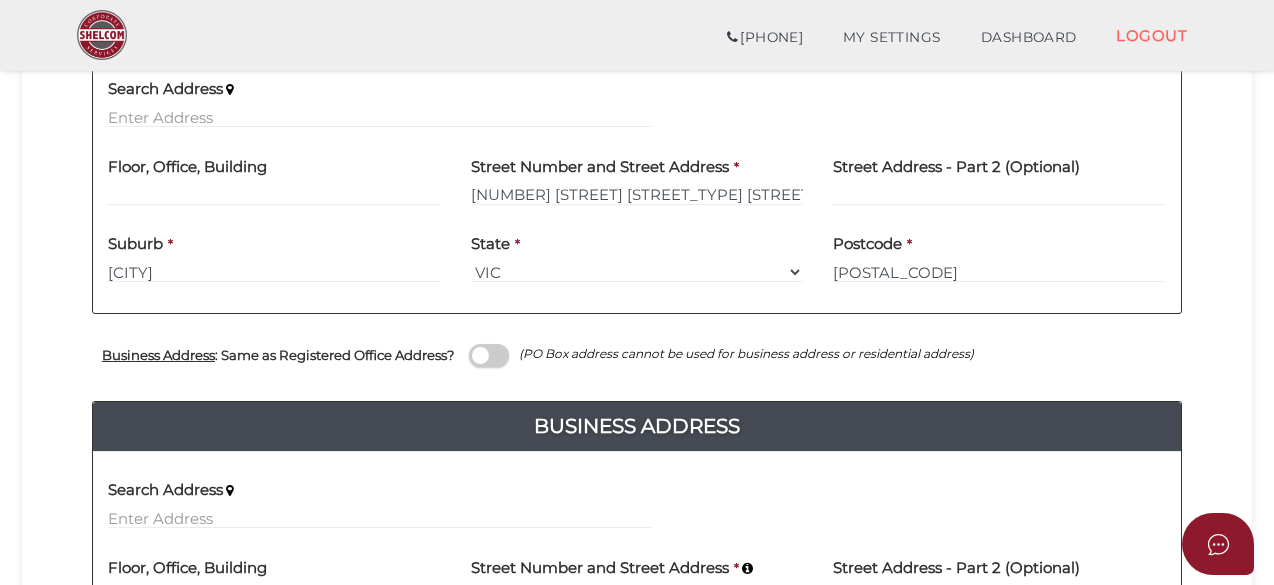 scroll, scrollTop: 500, scrollLeft: 0, axis: vertical 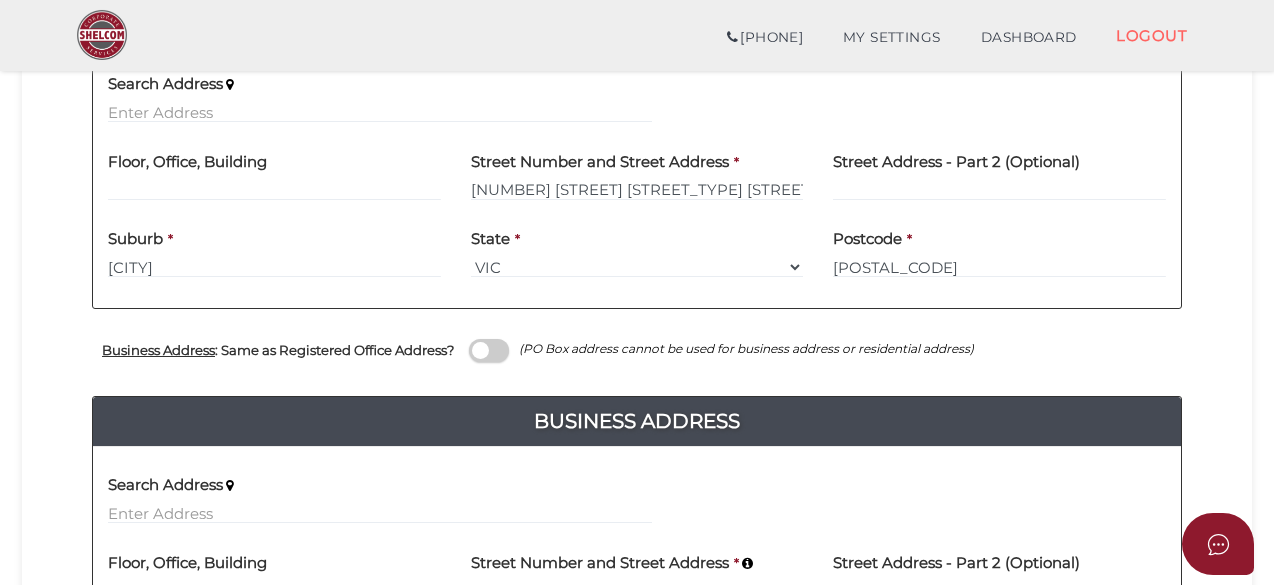 click at bounding box center (489, 350) 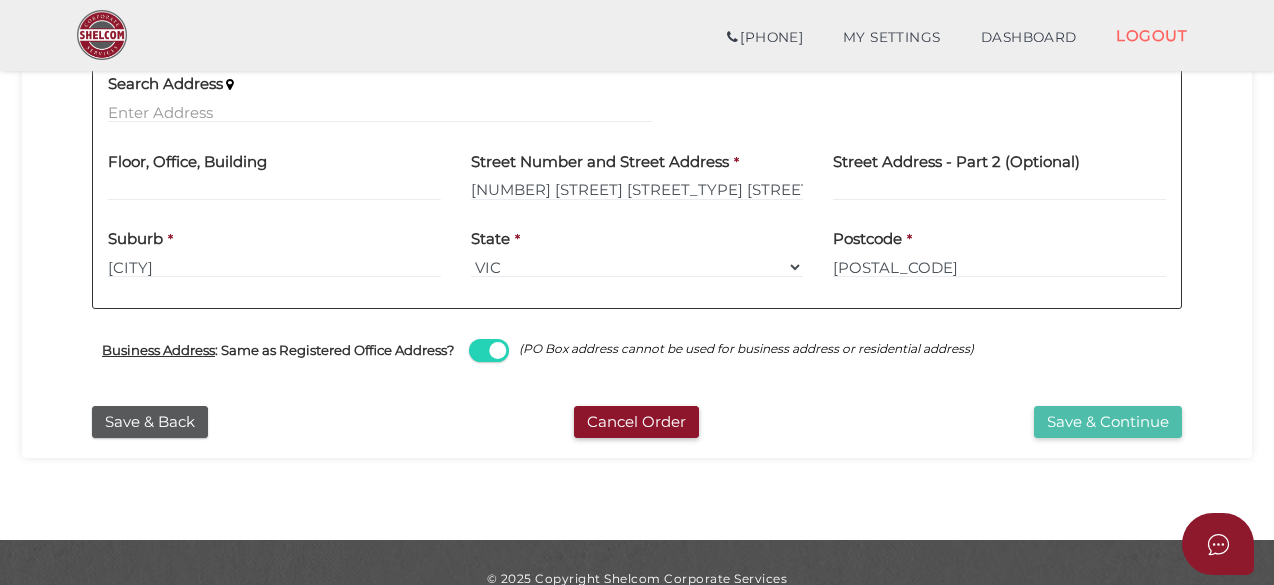 click on "Save & Continue" at bounding box center [1108, 422] 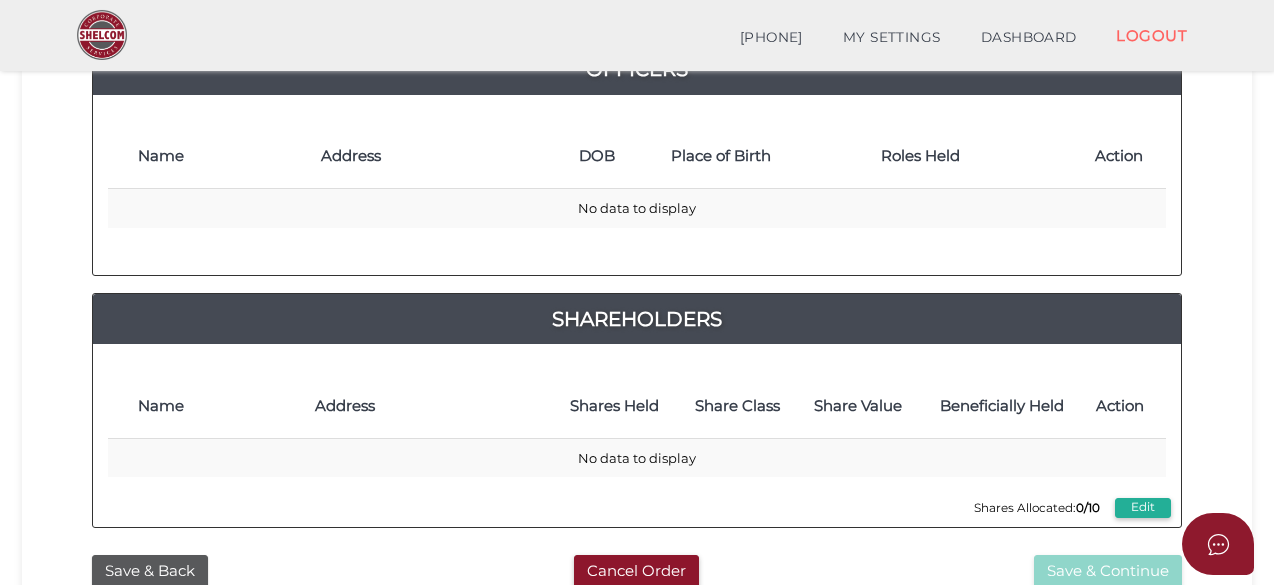 scroll, scrollTop: 200, scrollLeft: 0, axis: vertical 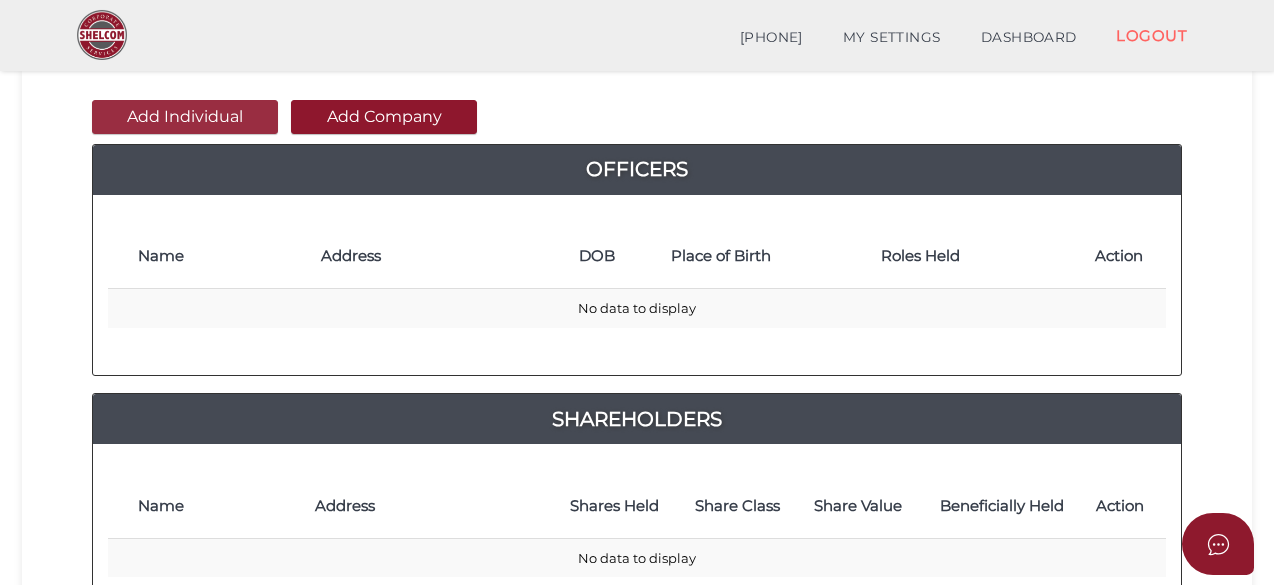 click on "Add Individual" at bounding box center [185, 117] 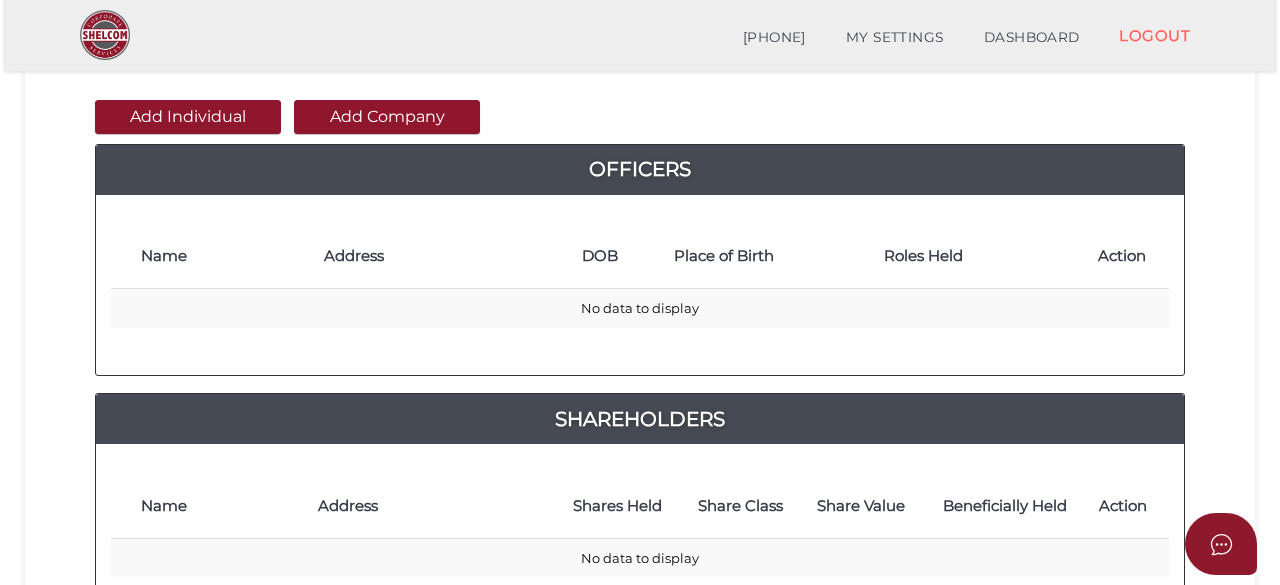 scroll, scrollTop: 0, scrollLeft: 0, axis: both 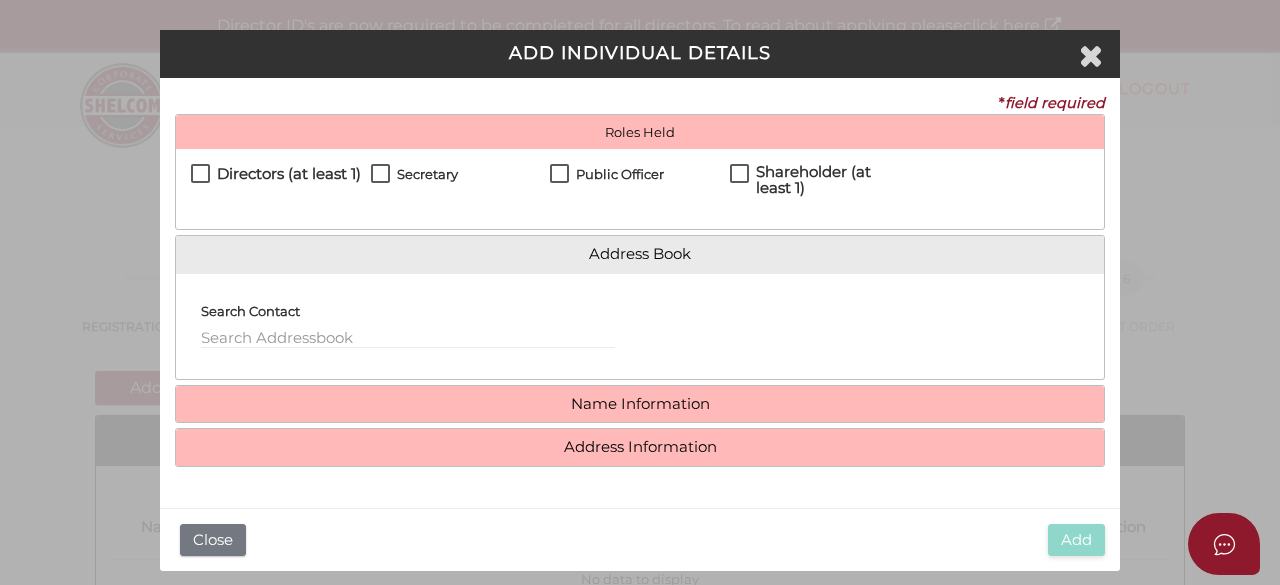 click on "Directors (at least 1)" at bounding box center [276, 178] 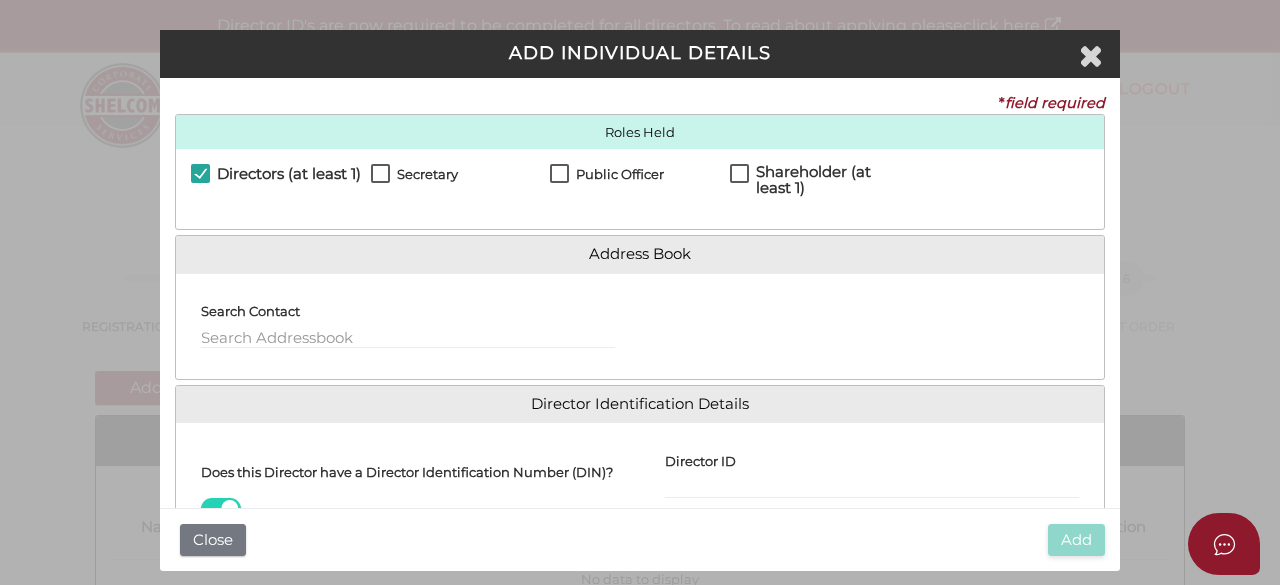 drag, startPoint x: 379, startPoint y: 167, endPoint x: 454, endPoint y: 182, distance: 76.48529 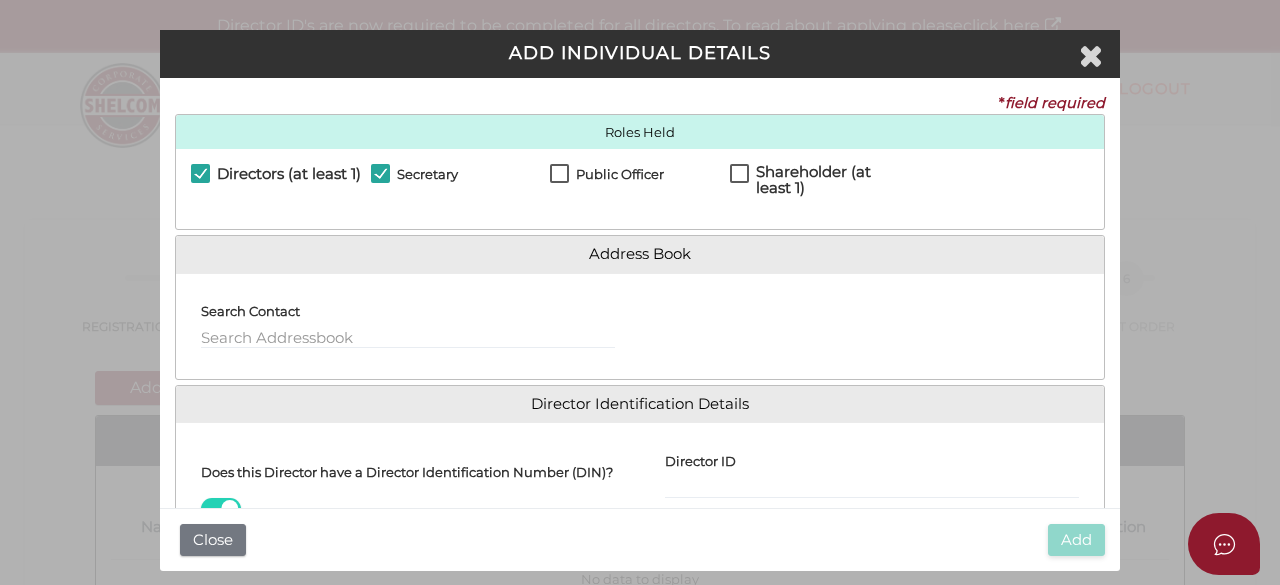 click on "Public Officer" at bounding box center (607, 179) 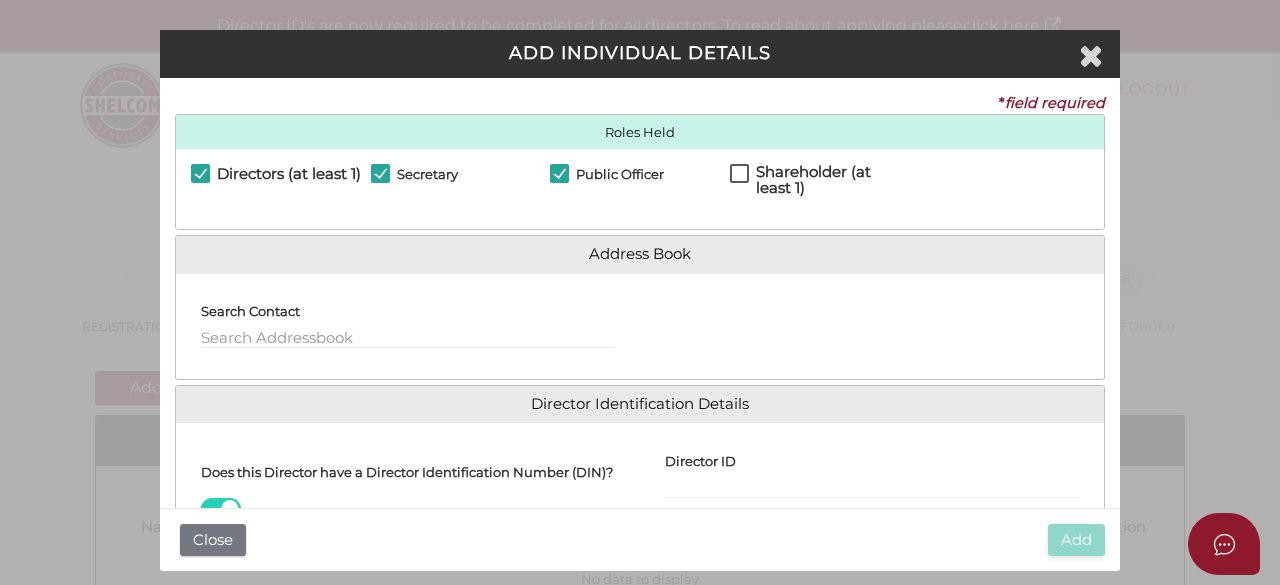 click on "Shareholder (at least 1)" at bounding box center (820, 176) 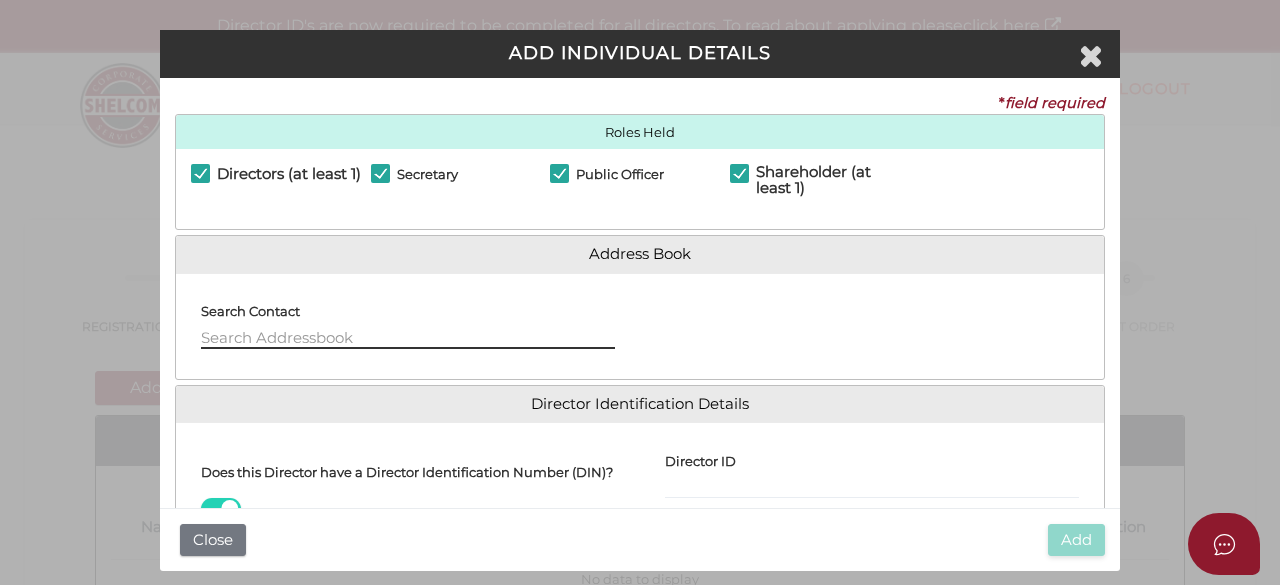 click at bounding box center (408, 338) 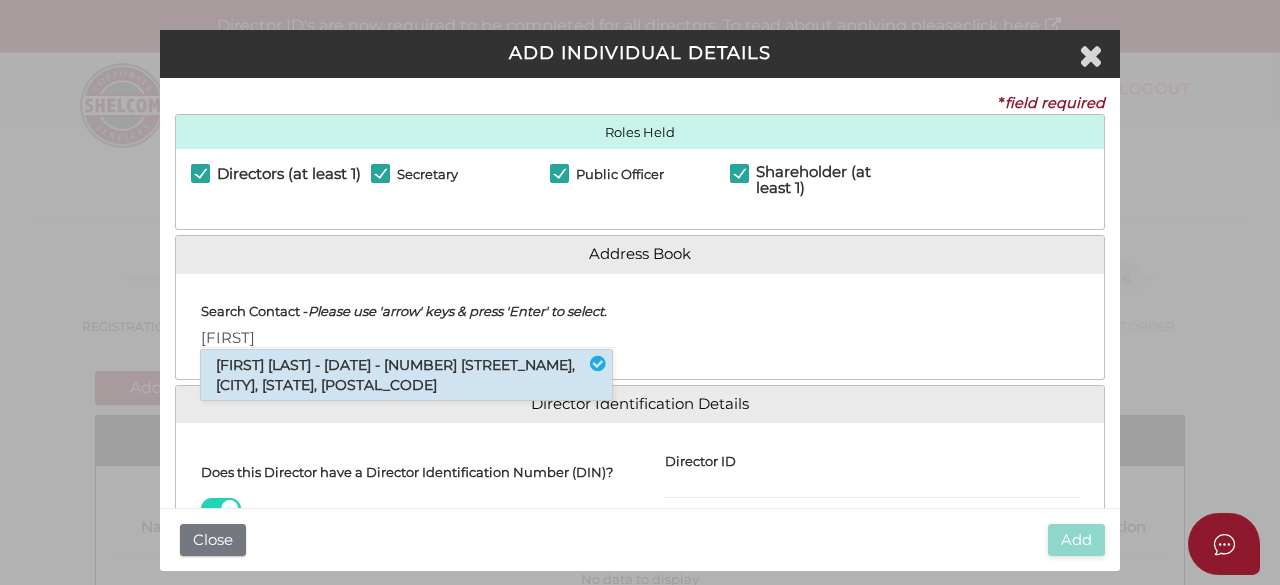 click on "Ilana  Muradyan  - 04/01/1984 - 42 Dresden Drive, Waterways, VIC, 3195" at bounding box center [406, 375] 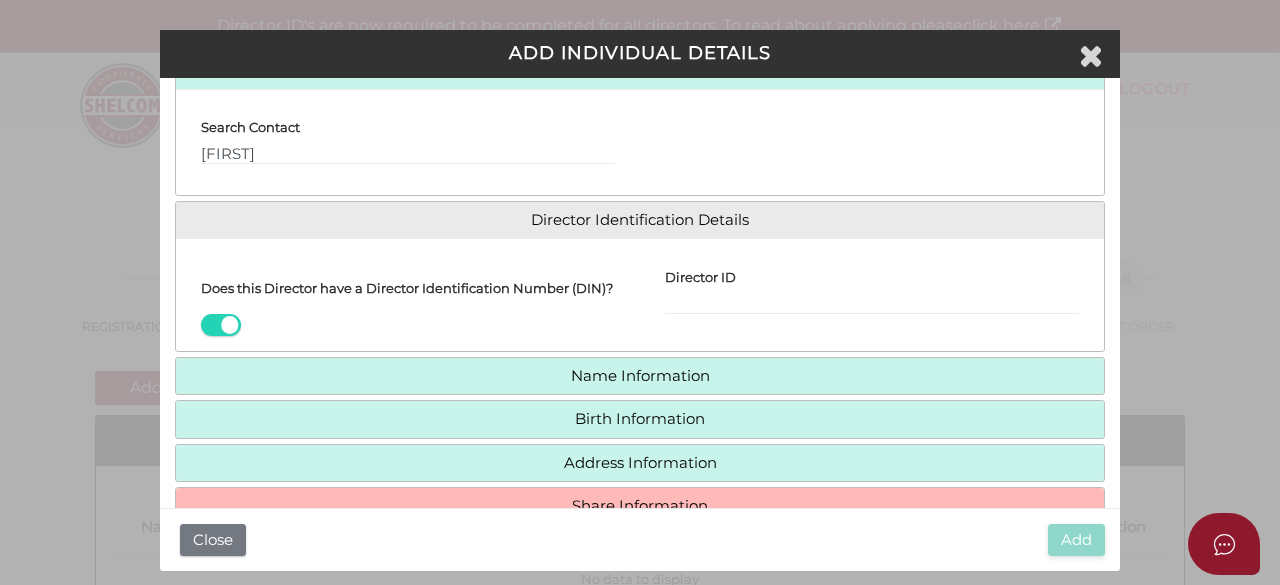 scroll, scrollTop: 200, scrollLeft: 0, axis: vertical 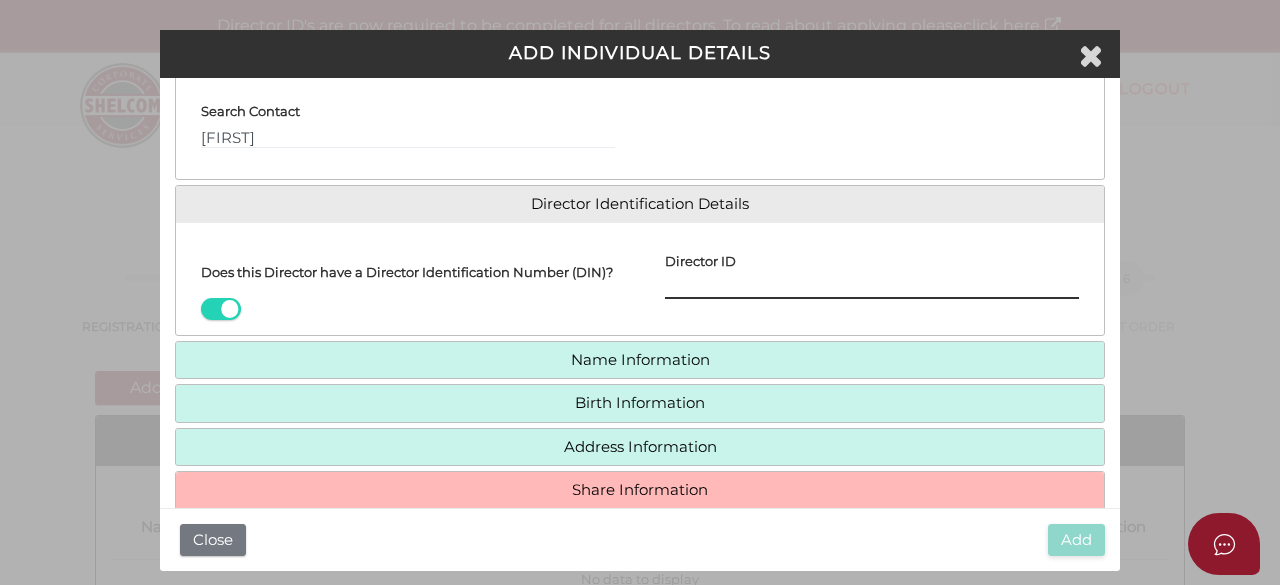 click on "Director ID" at bounding box center (872, 288) 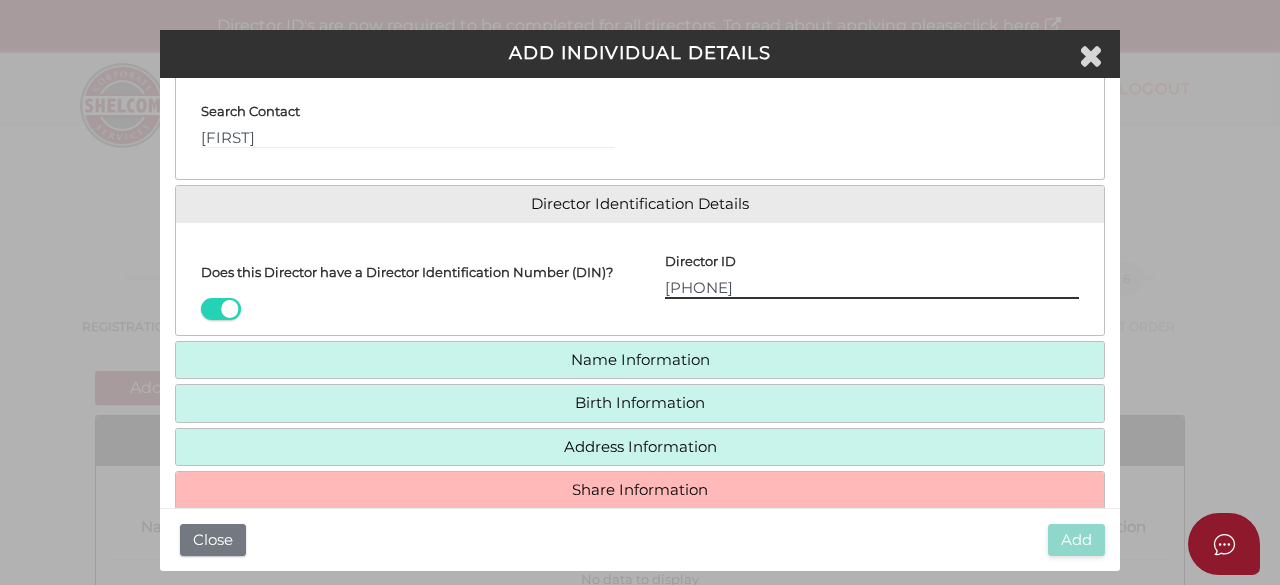 type on "036878827084189" 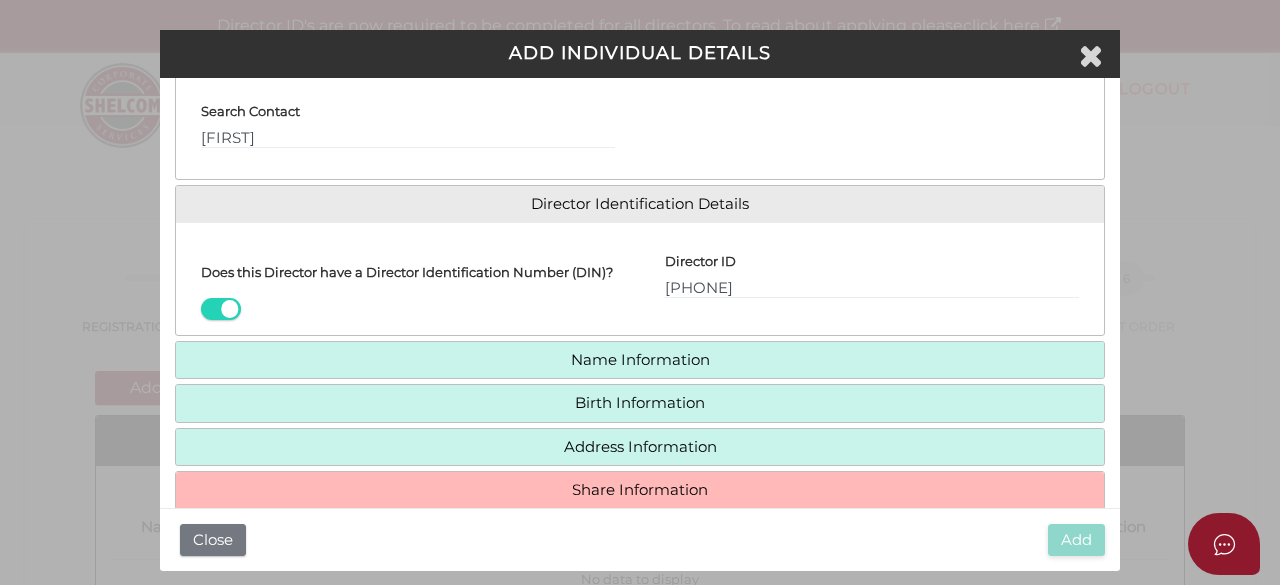 click on "Name Information" at bounding box center [640, 360] 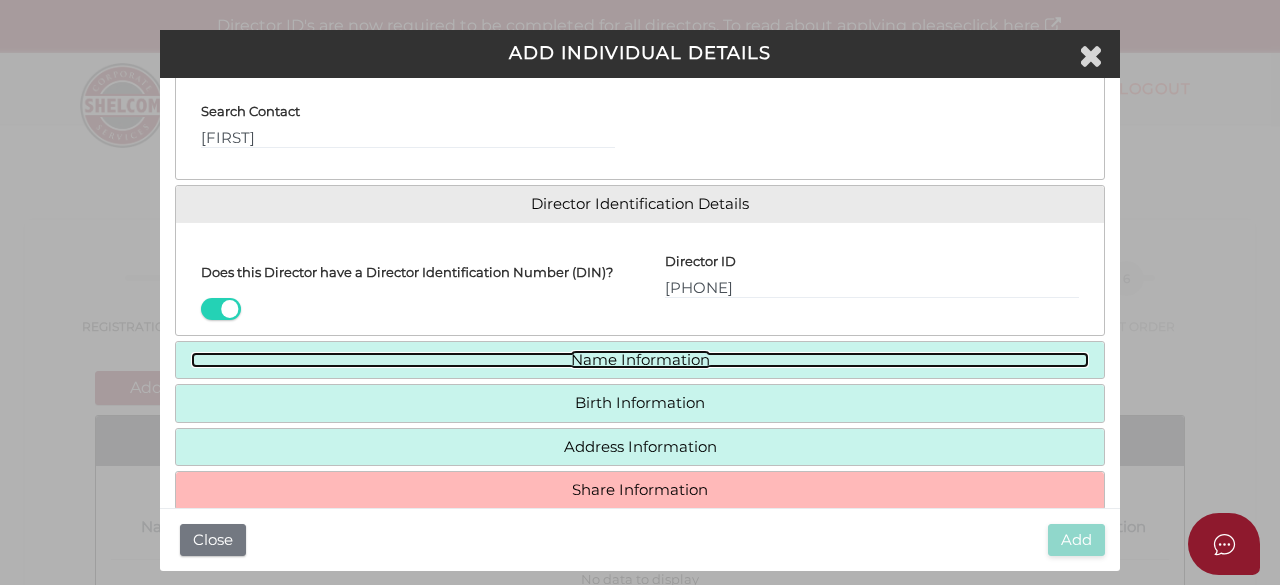 click on "Name Information" at bounding box center (640, 360) 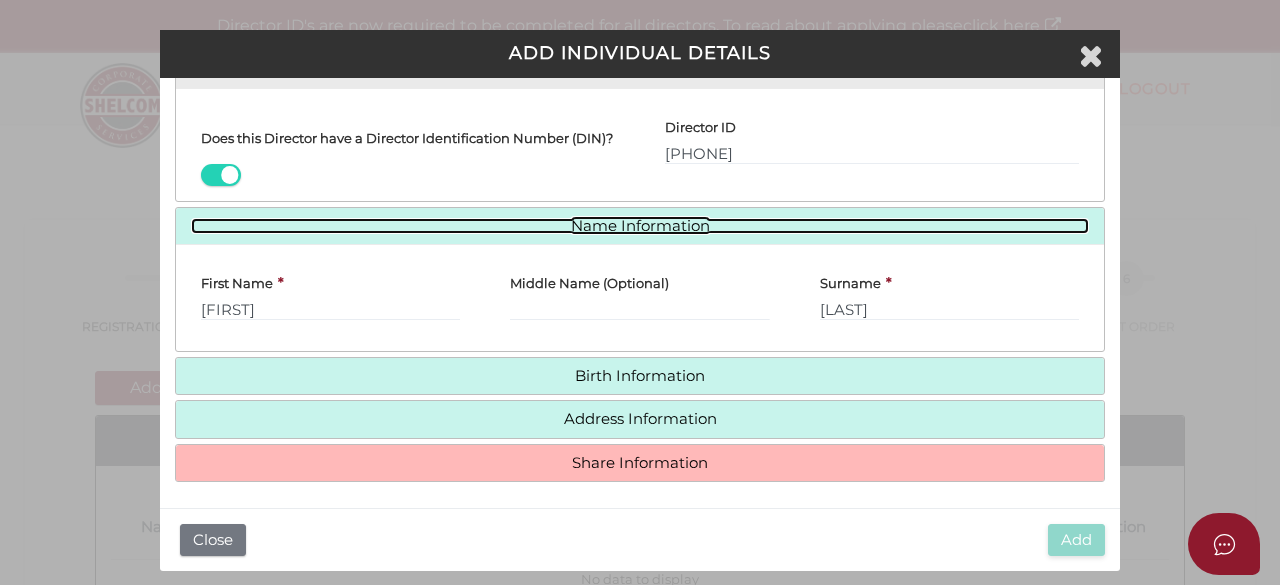 scroll, scrollTop: 348, scrollLeft: 0, axis: vertical 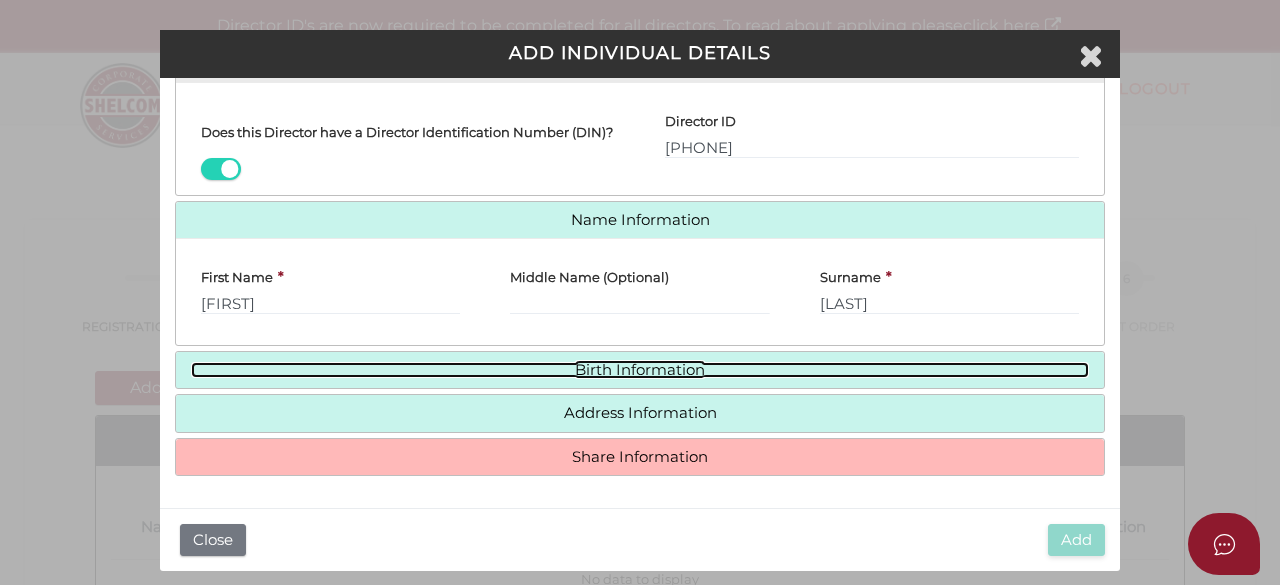 click on "Birth Information" at bounding box center (640, 370) 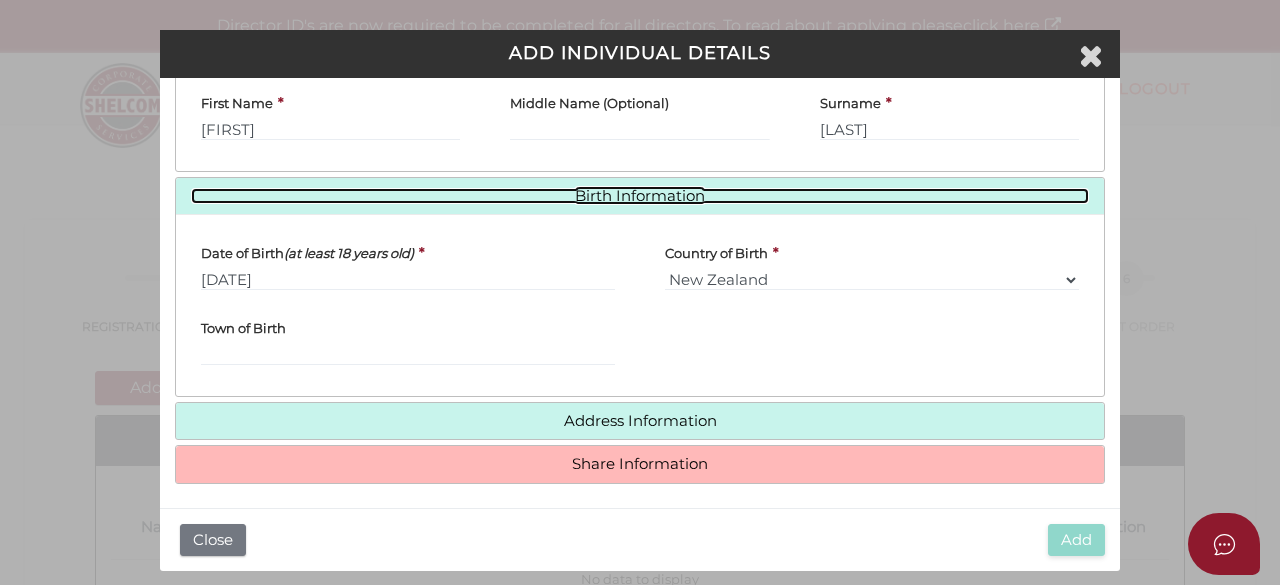 scroll, scrollTop: 530, scrollLeft: 0, axis: vertical 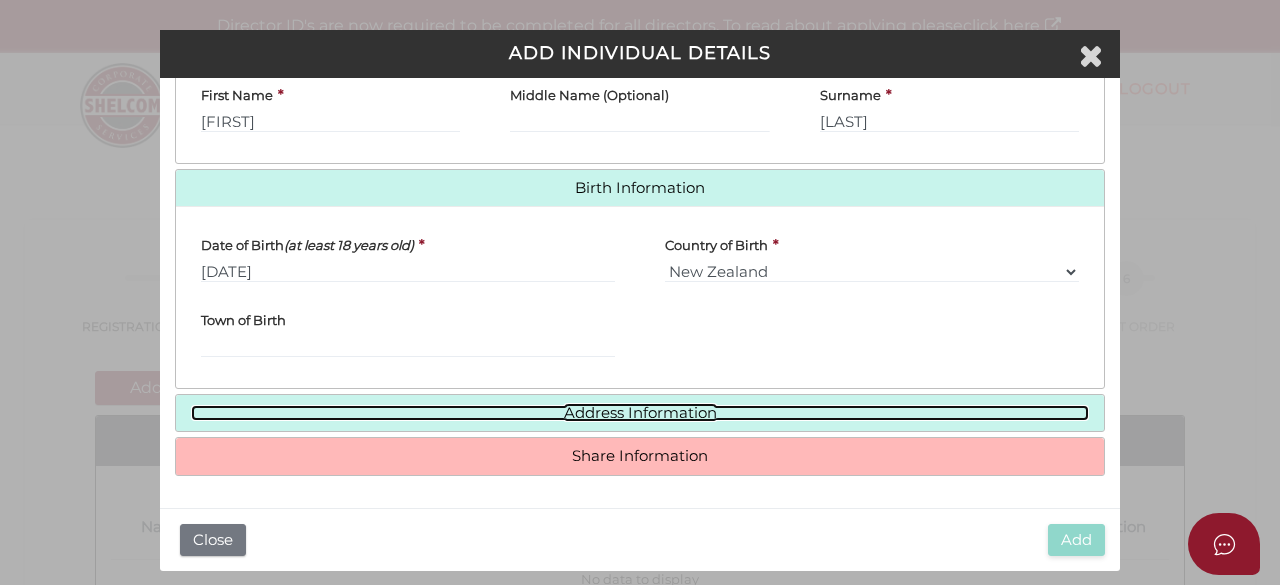 click on "Address Information" at bounding box center (640, 413) 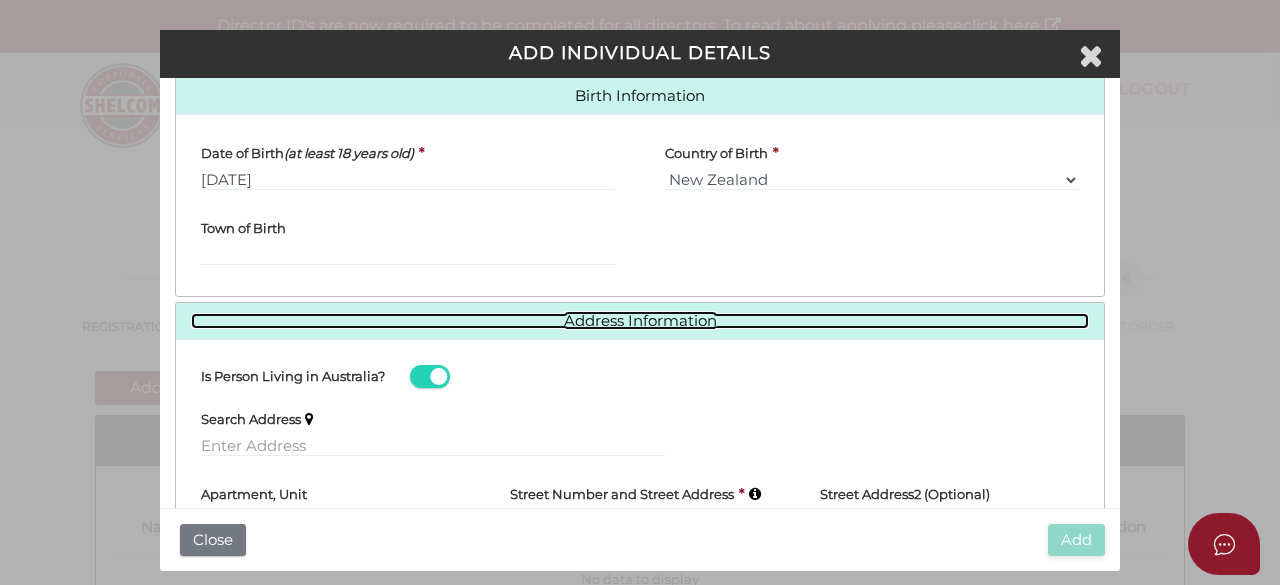 scroll, scrollTop: 730, scrollLeft: 0, axis: vertical 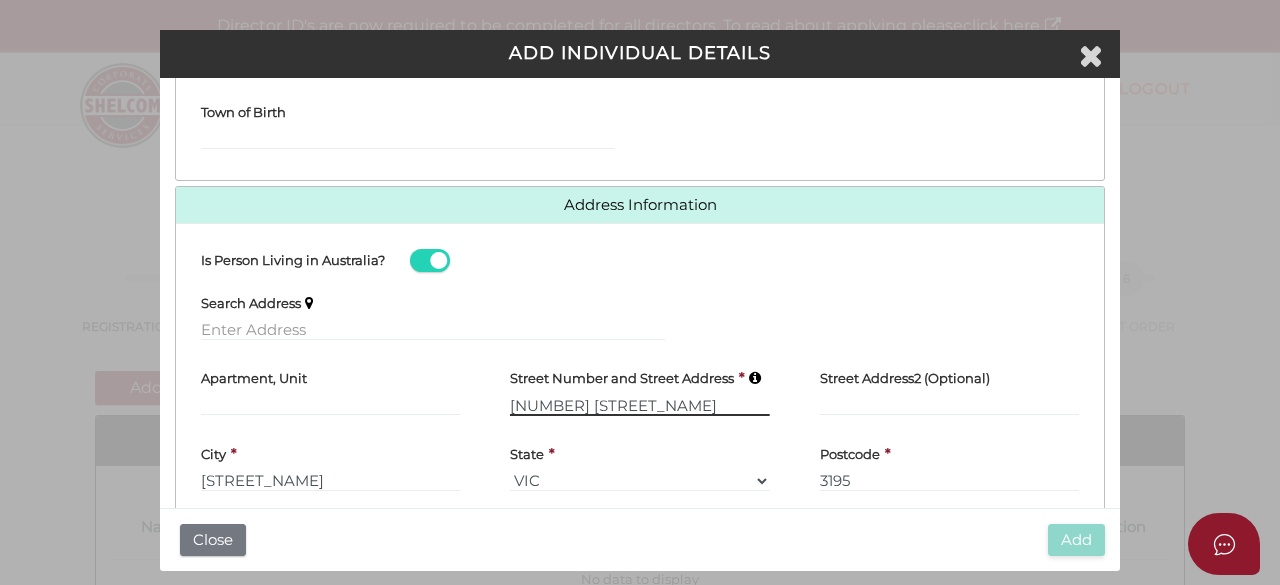 drag, startPoint x: 641, startPoint y: 414, endPoint x: 502, endPoint y: 416, distance: 139.01439 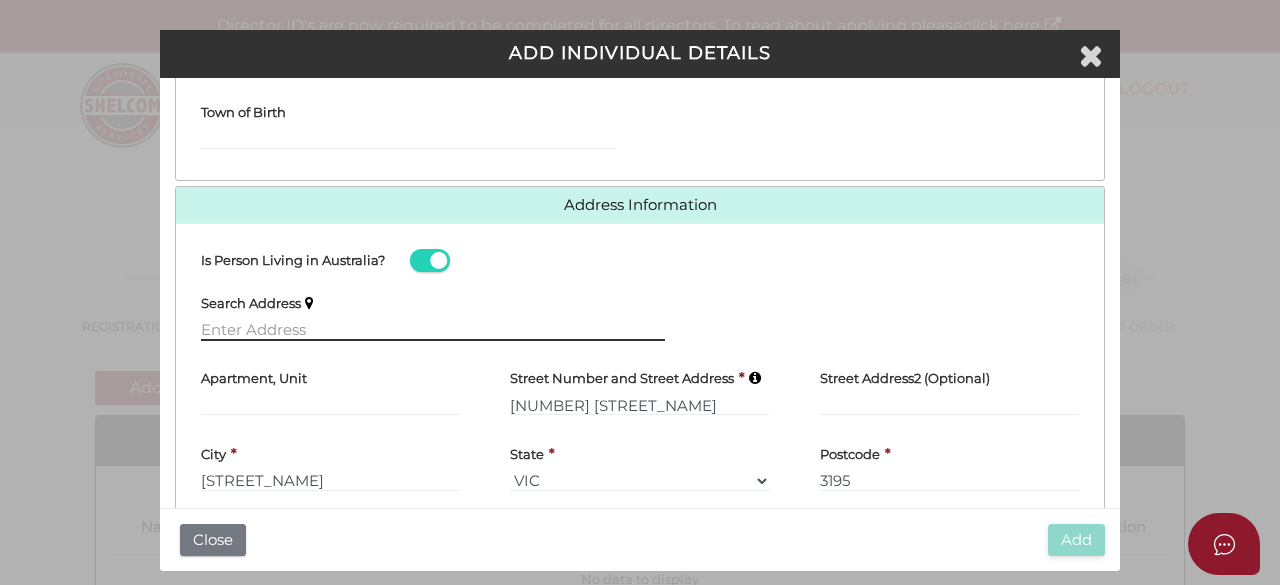 click at bounding box center (433, 330) 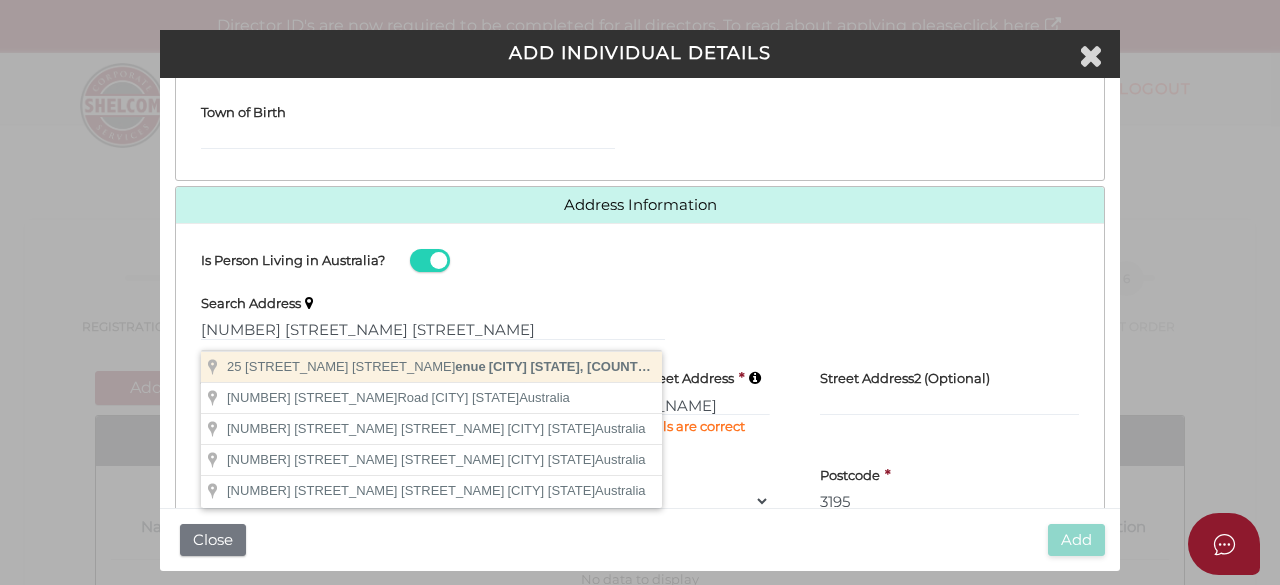type on "25 Island Point Avenue, Waterways VIC, Australia" 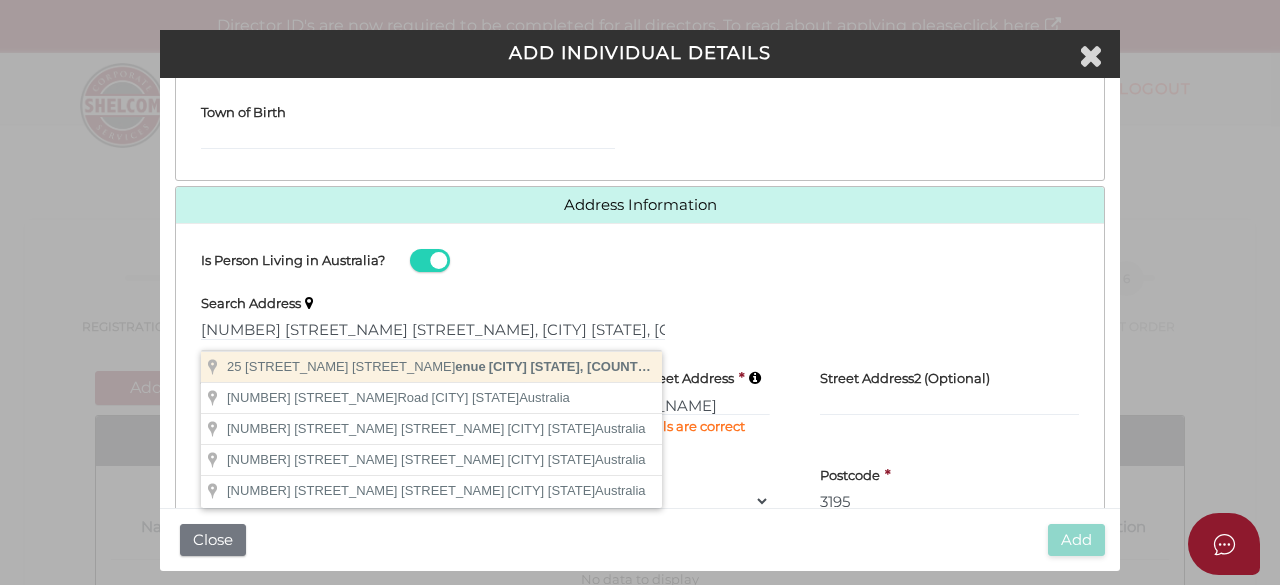 type 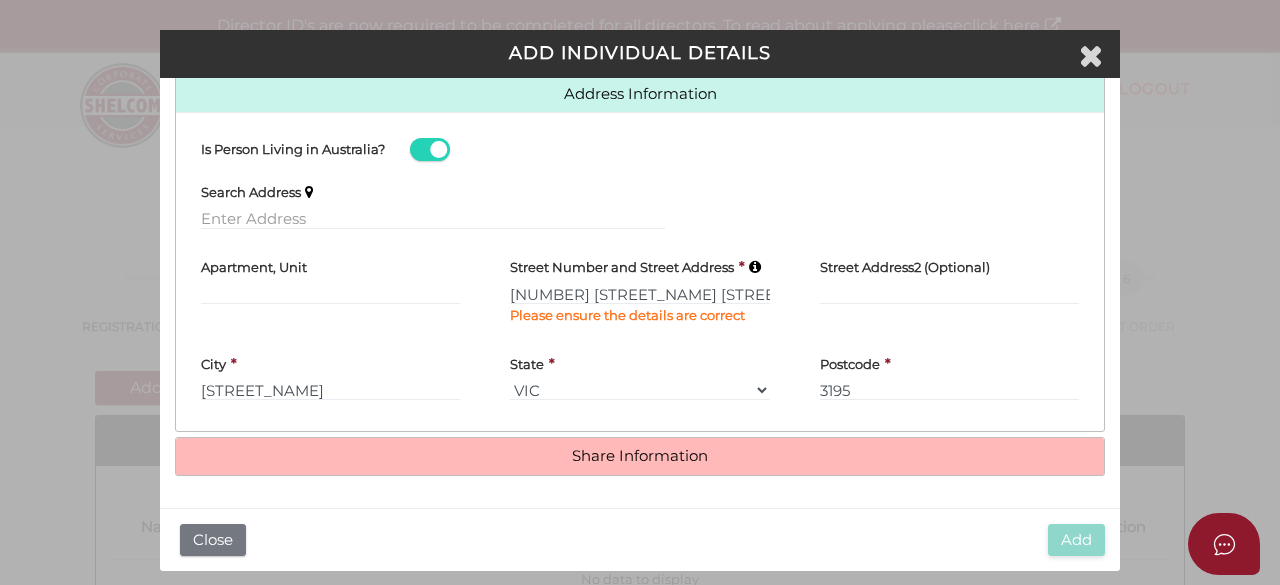 scroll, scrollTop: 848, scrollLeft: 0, axis: vertical 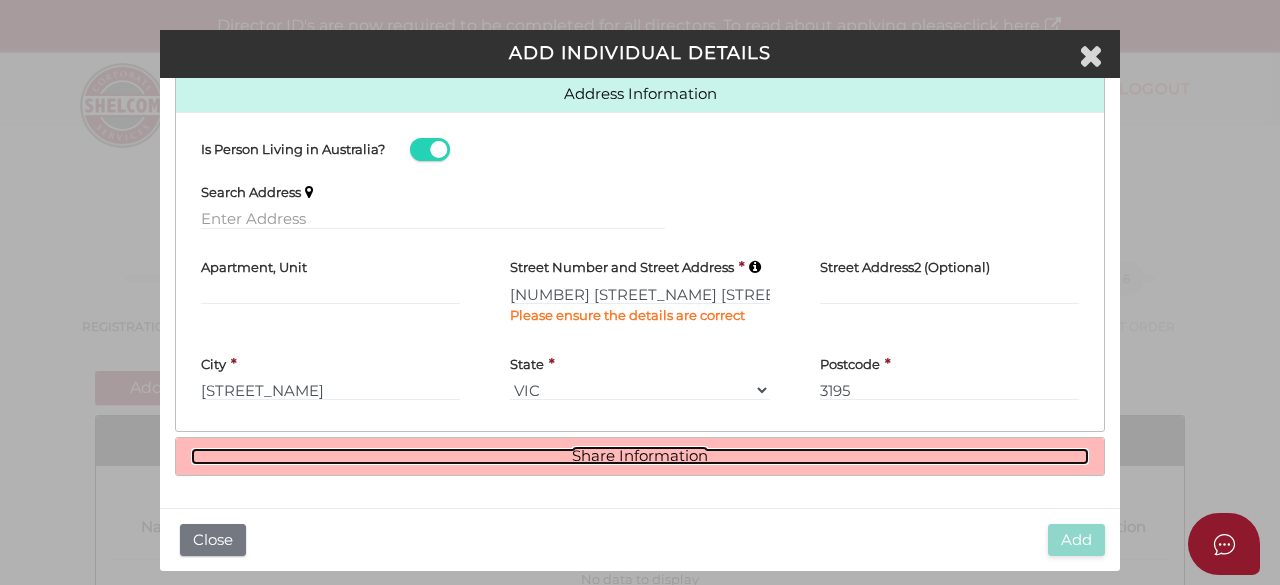 click on "Share Information" at bounding box center (640, 456) 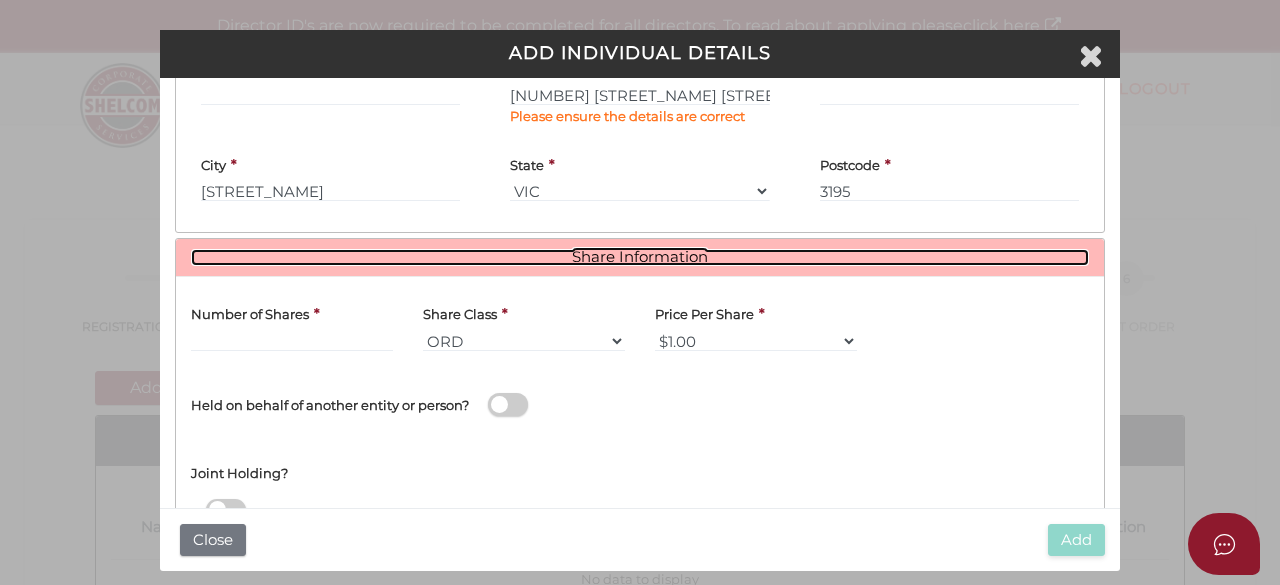 scroll, scrollTop: 1087, scrollLeft: 0, axis: vertical 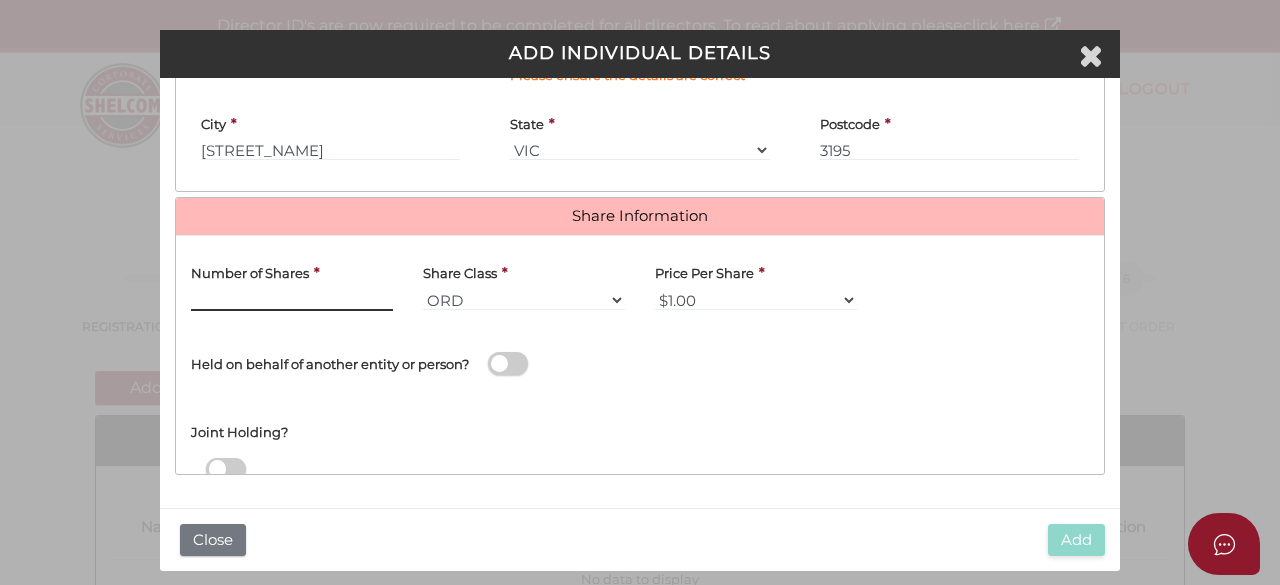 click at bounding box center [292, 300] 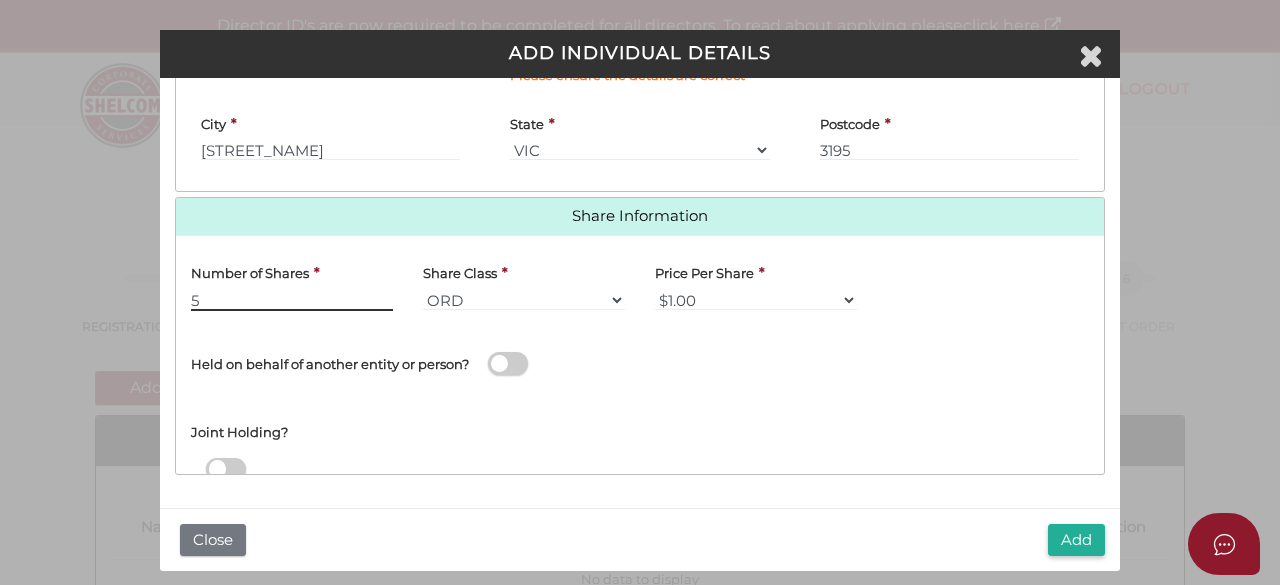 type on "5" 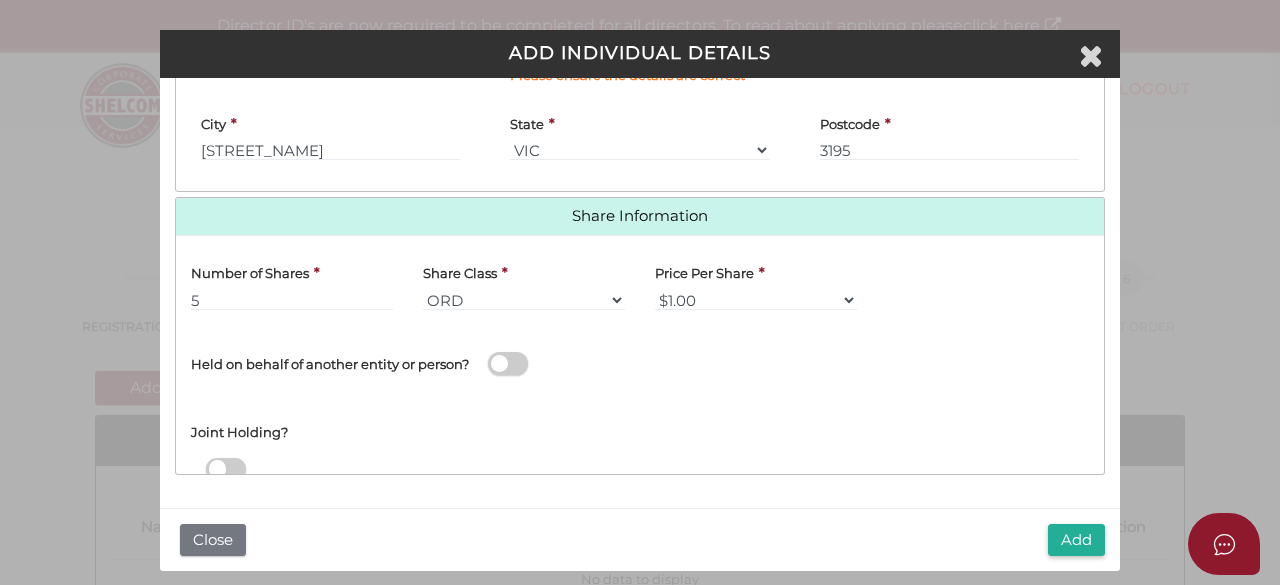 click on "Held on behalf of another entity or person?" at bounding box center (408, 360) 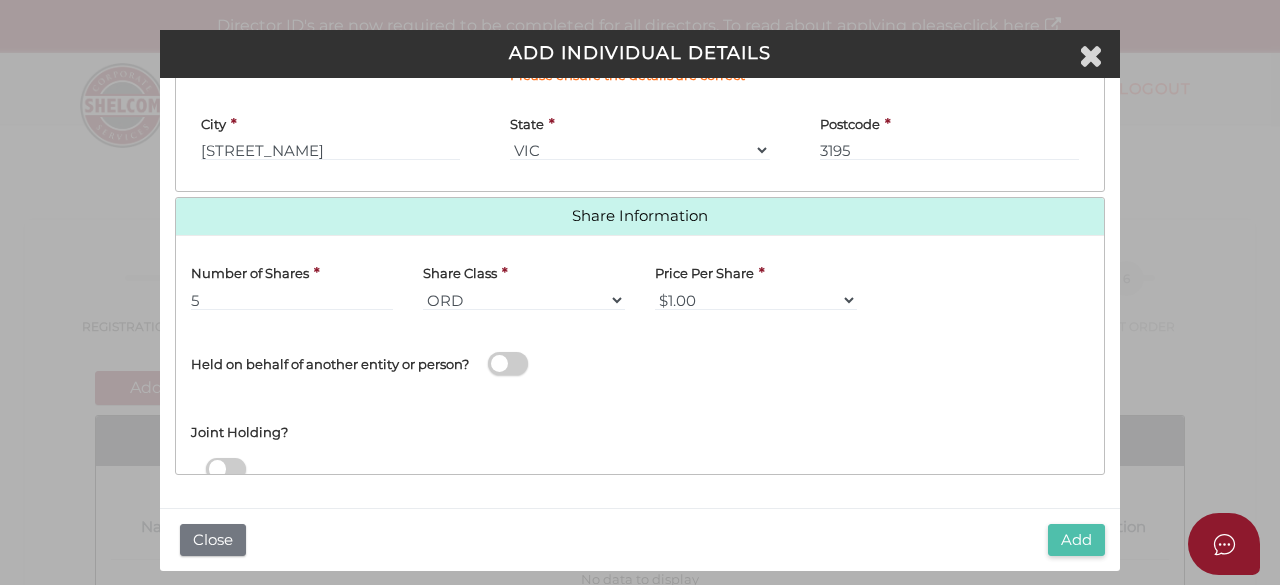 click on "Add" at bounding box center (1076, 540) 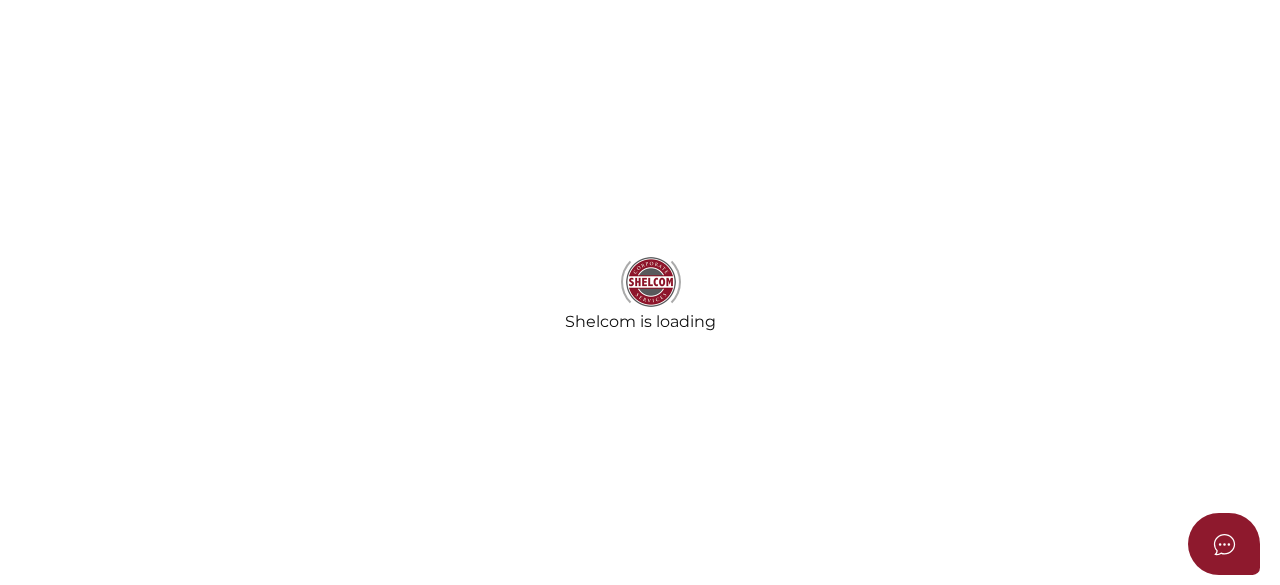 scroll, scrollTop: 0, scrollLeft: 0, axis: both 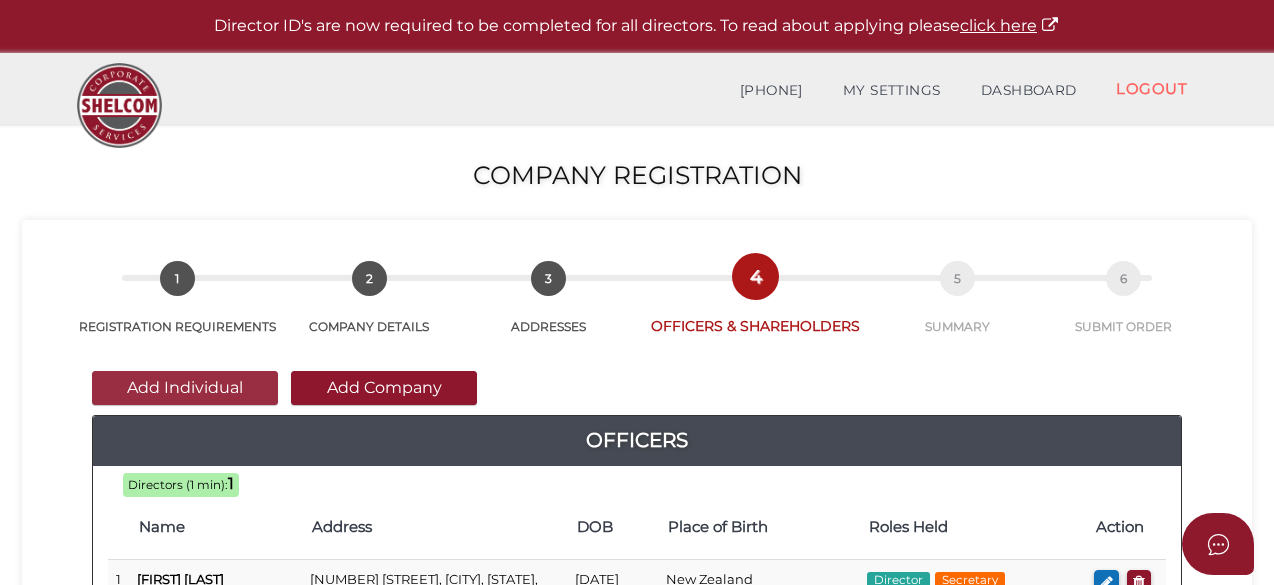 click on "Add Individual" at bounding box center [185, 388] 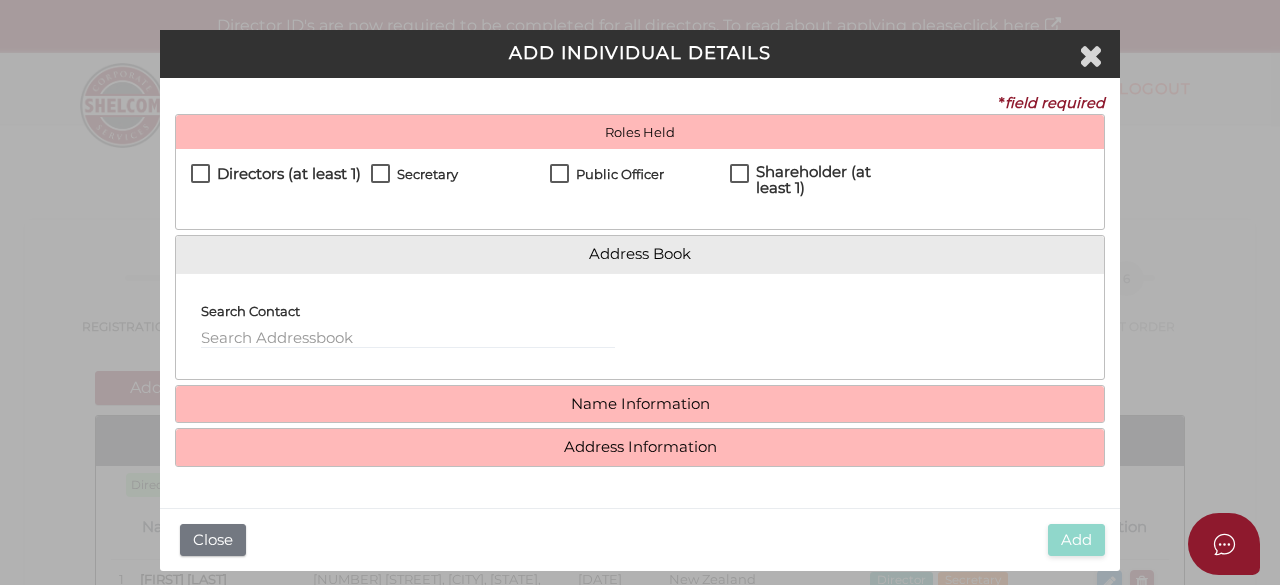 click on "Shareholder (at least 1)" at bounding box center (820, 176) 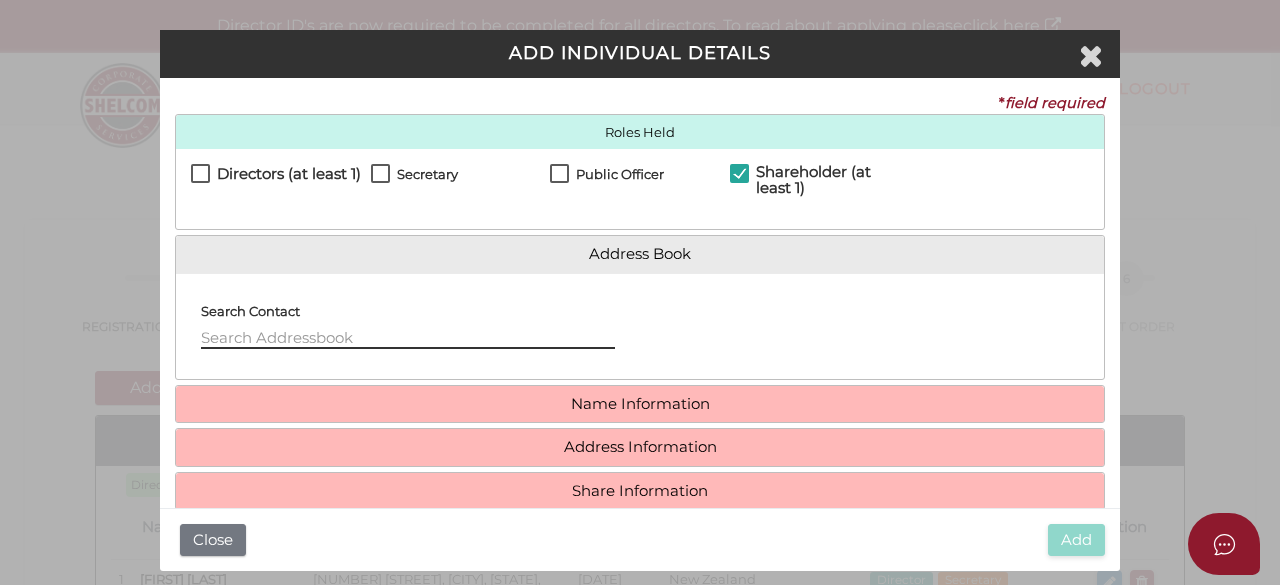 click at bounding box center [408, 338] 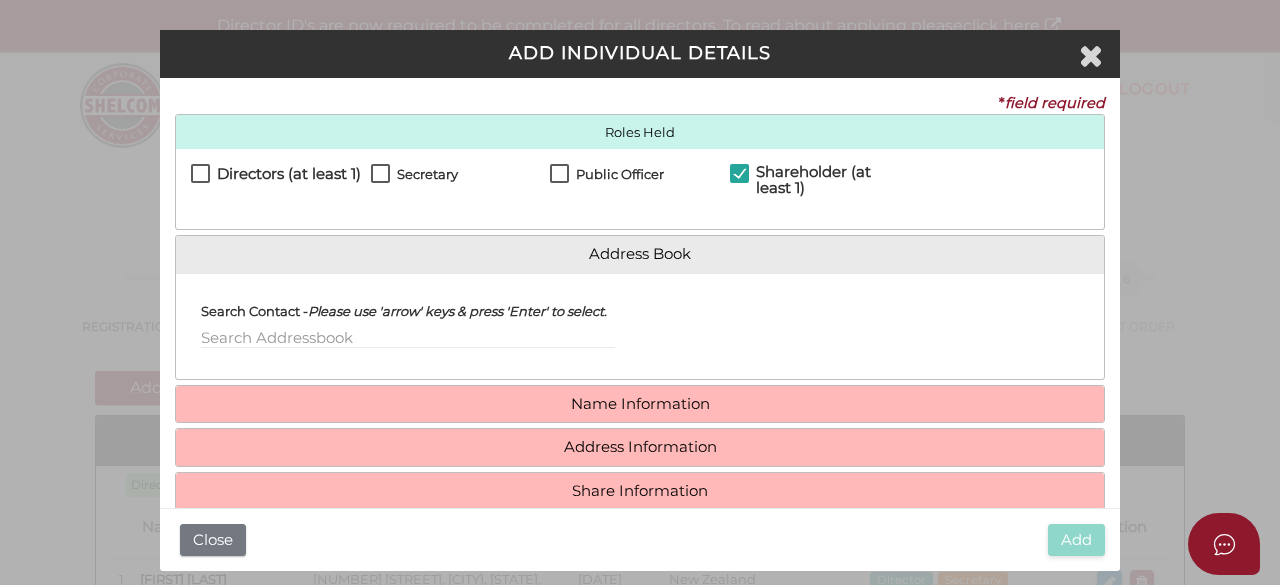 click on "Name Information" at bounding box center [640, 404] 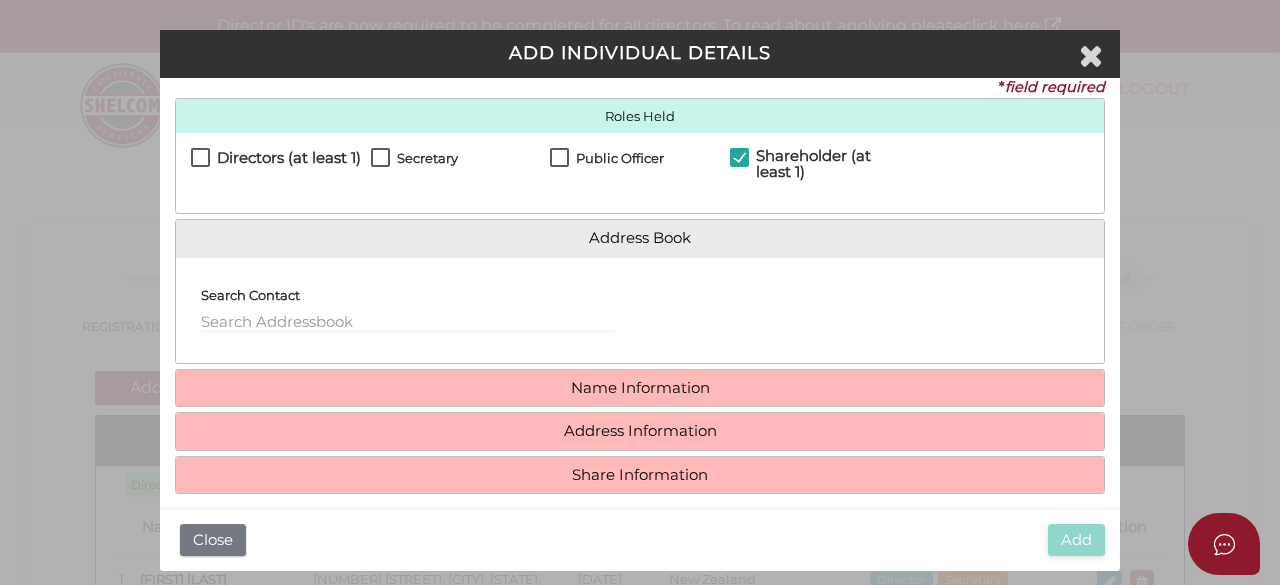 scroll, scrollTop: 30, scrollLeft: 0, axis: vertical 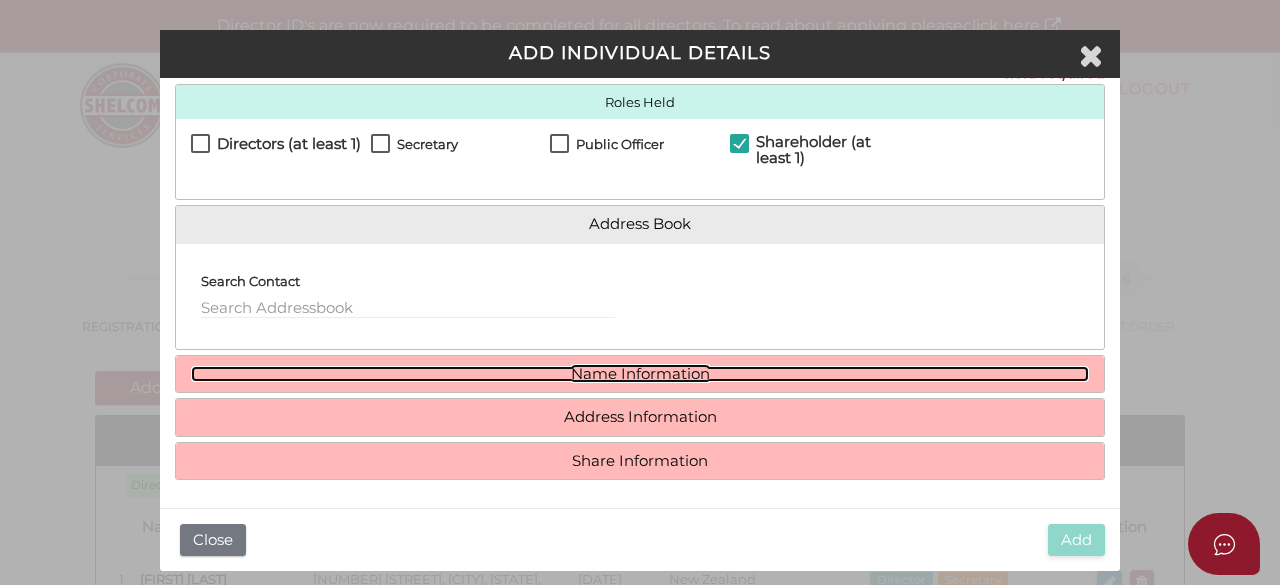 click on "Name Information" at bounding box center (640, 374) 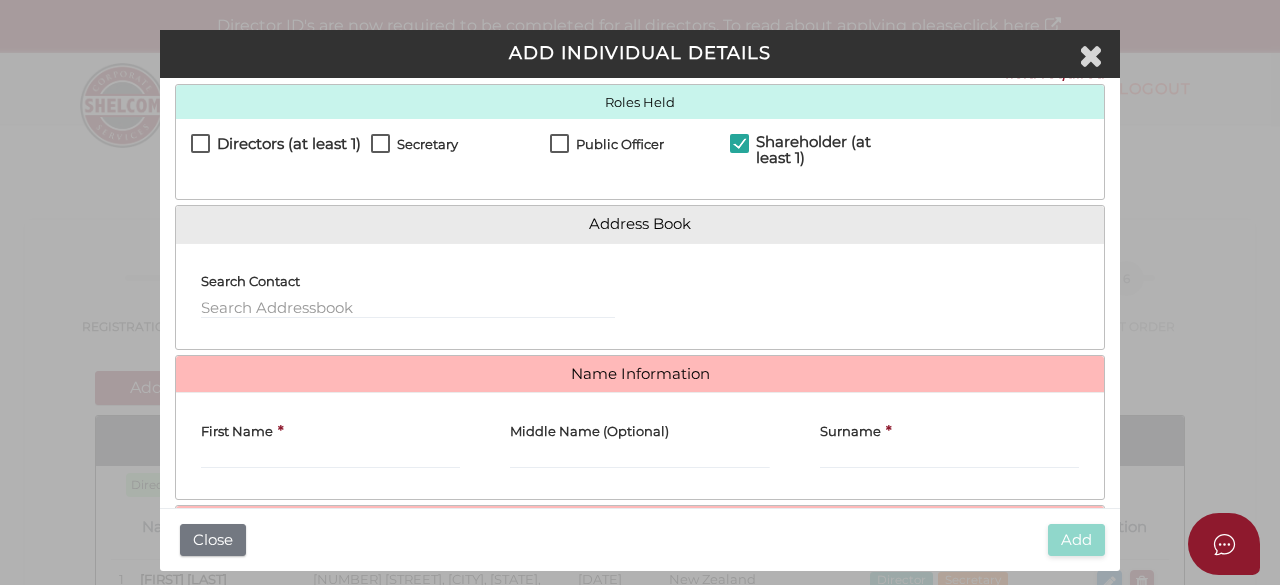 click on "First Name *" at bounding box center (330, 438) 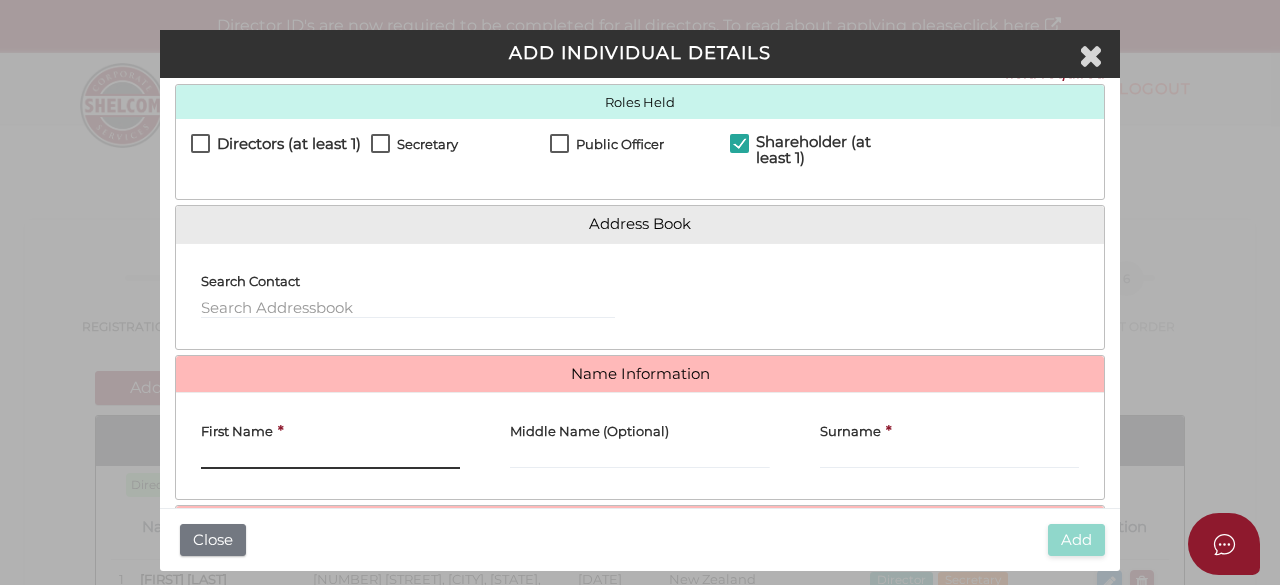 click on "First Name" at bounding box center [330, 458] 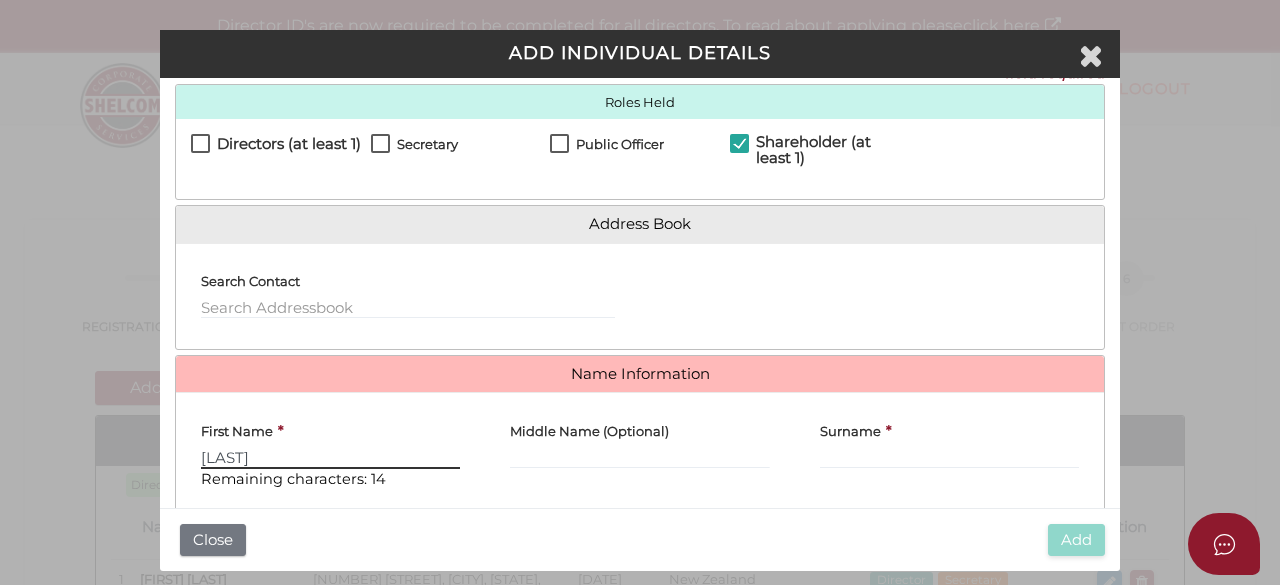 type on "Robert" 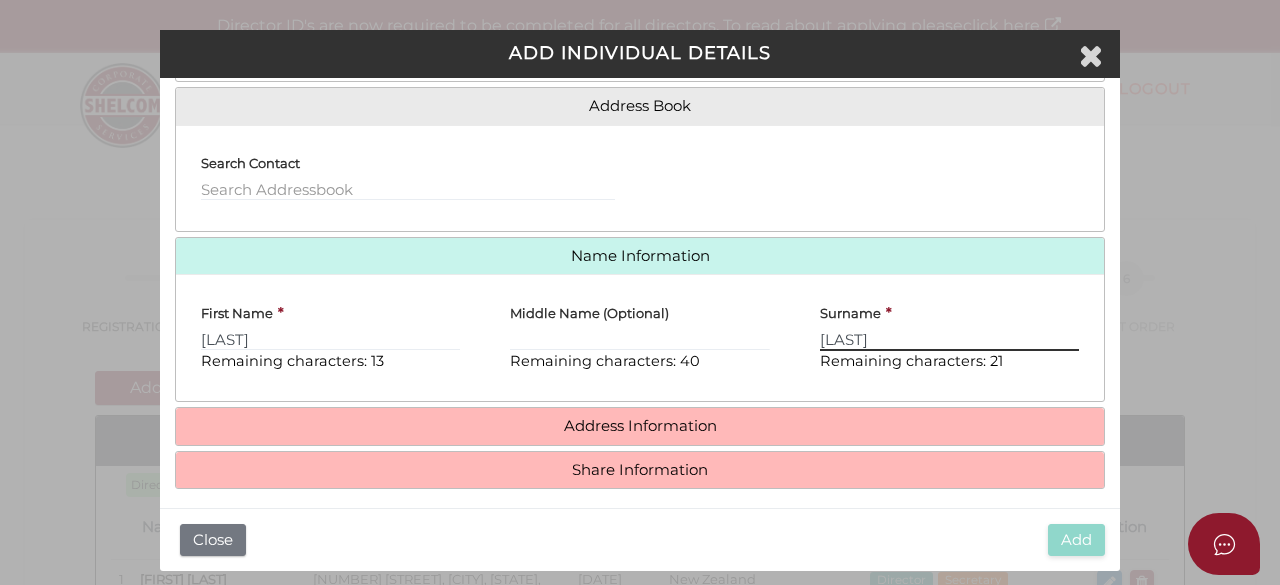 scroll, scrollTop: 157, scrollLeft: 0, axis: vertical 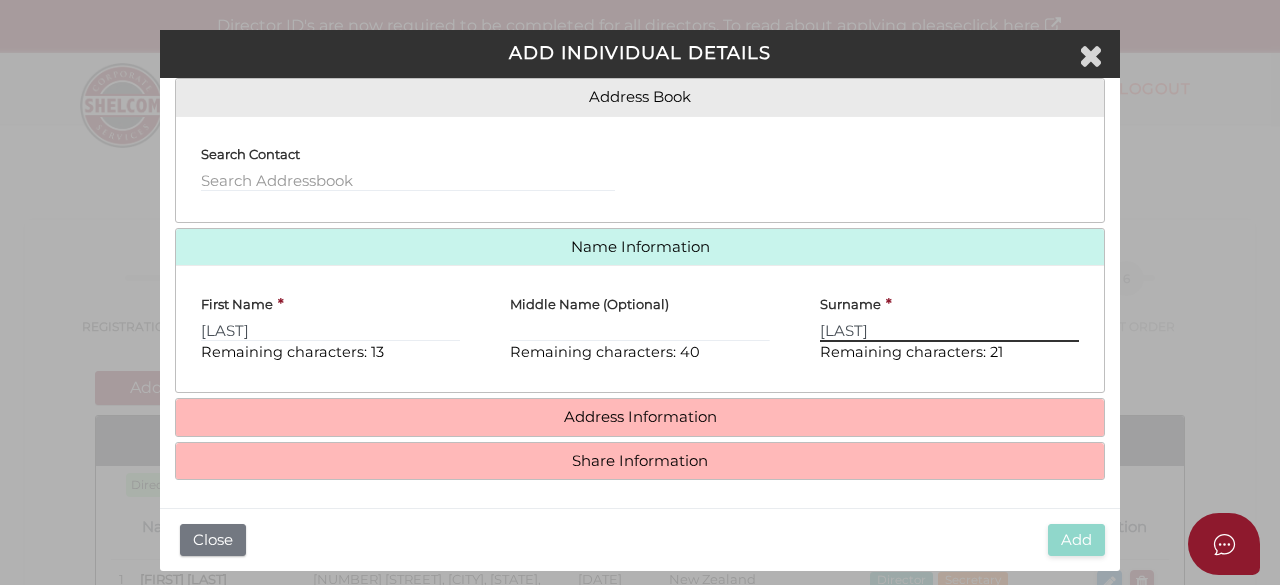 type on "Muradyan" 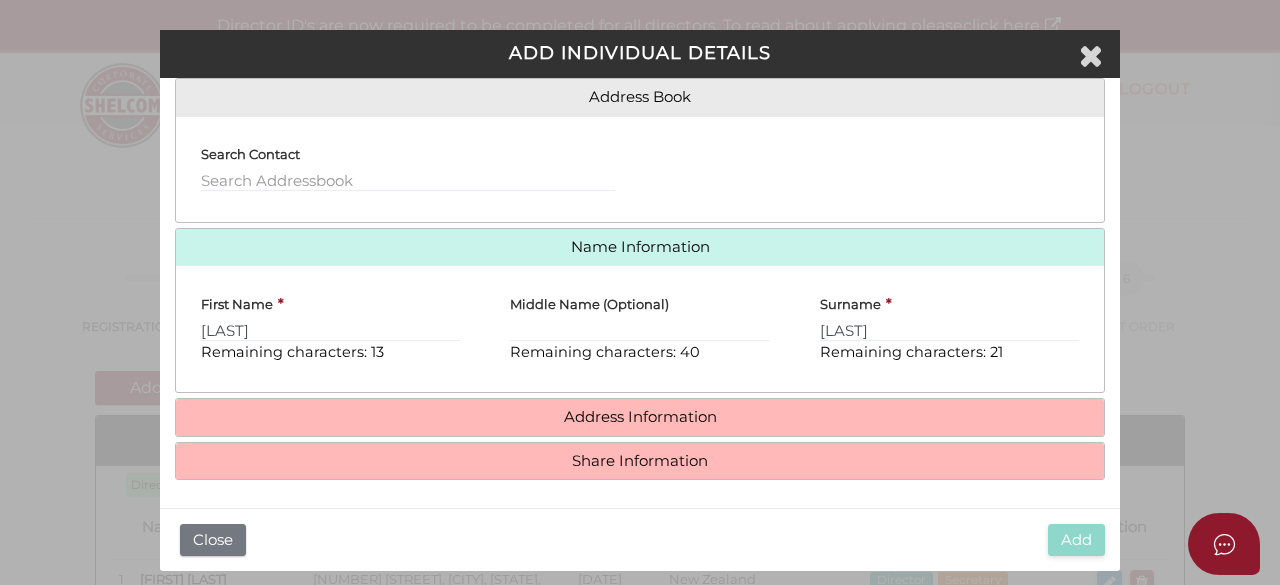 click on "Address Information" at bounding box center [640, 417] 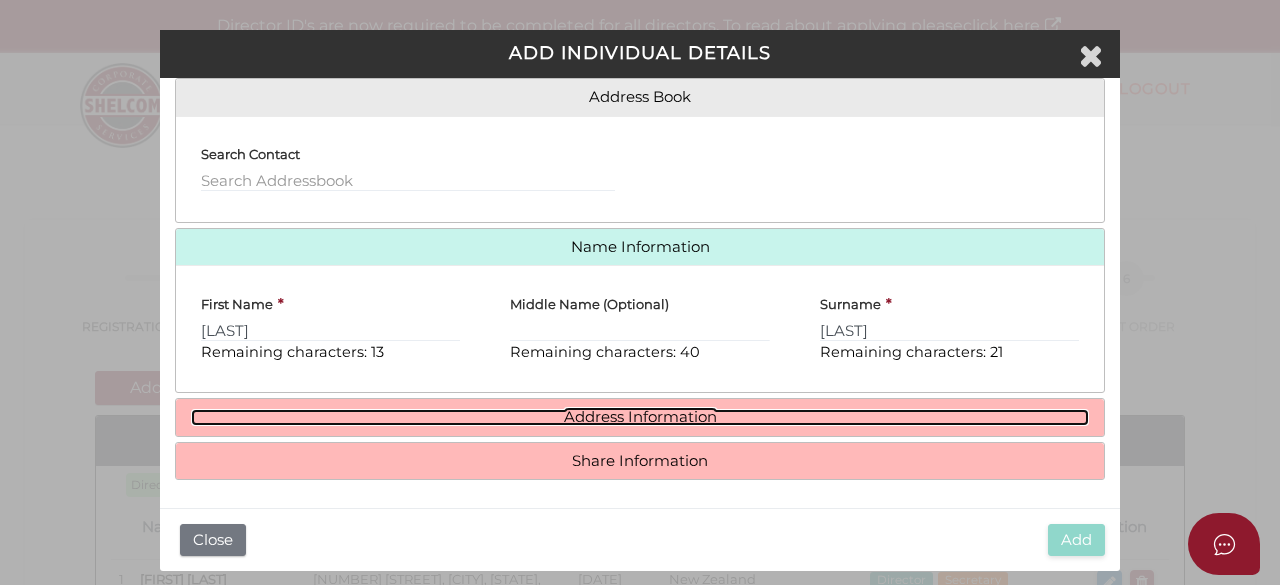 click on "Address Information" at bounding box center (640, 417) 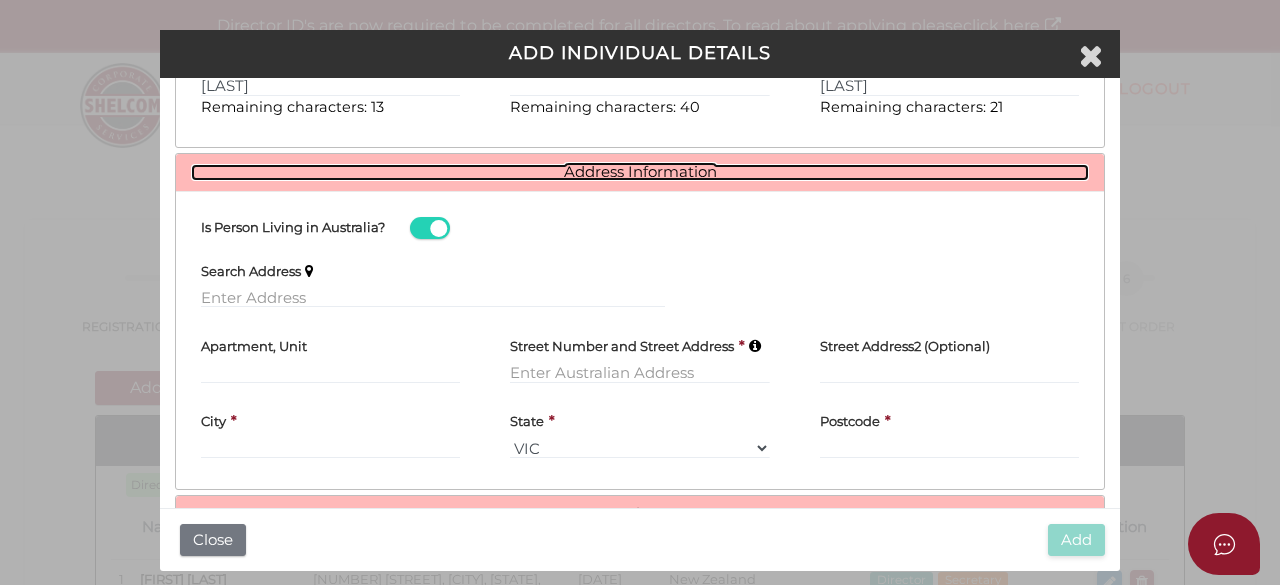 scroll, scrollTop: 455, scrollLeft: 0, axis: vertical 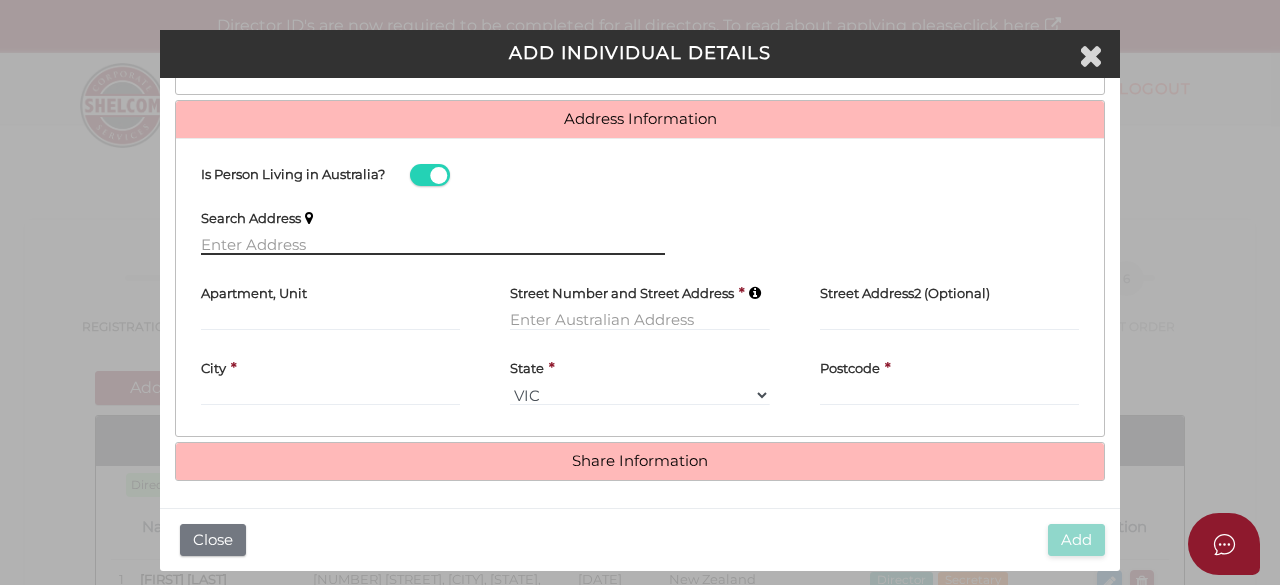 click at bounding box center (433, 244) 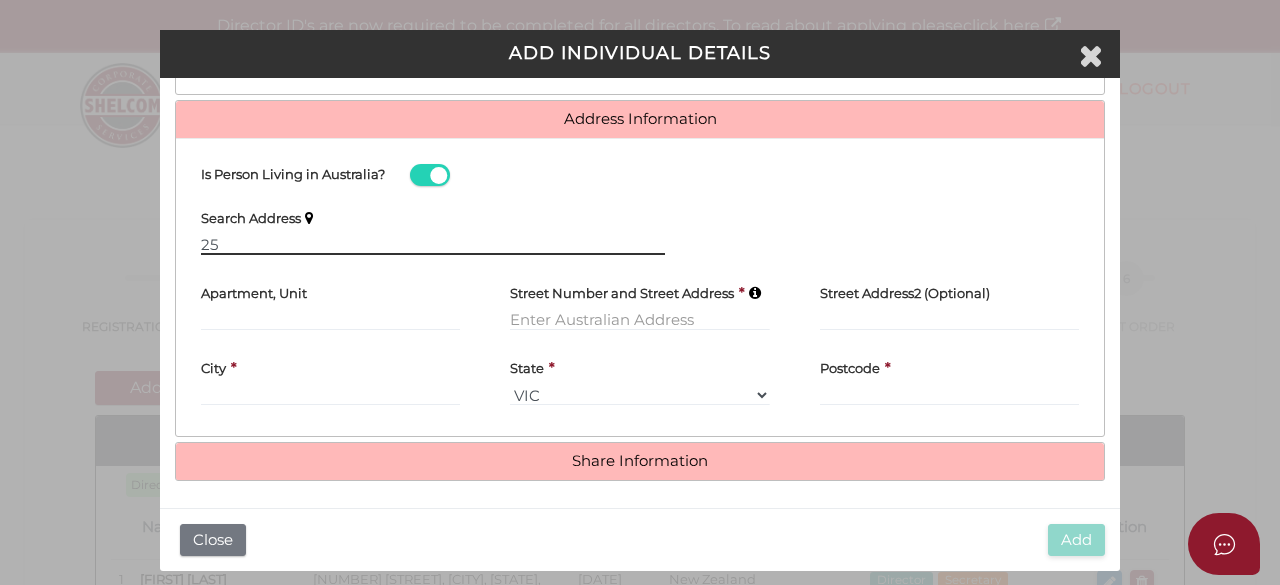 type on "2" 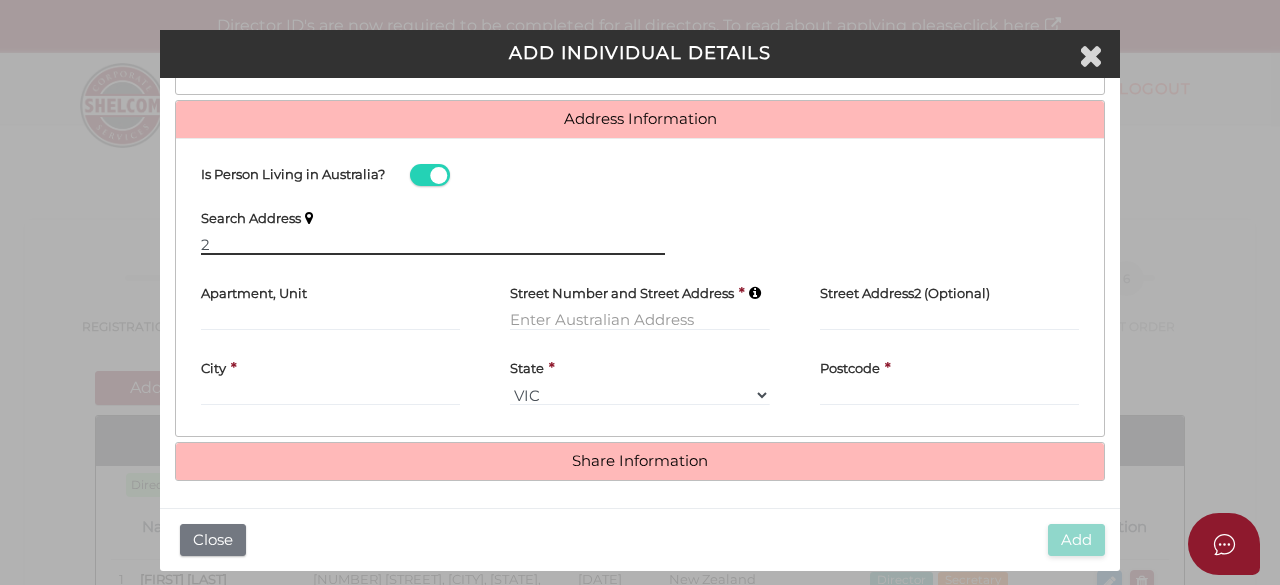 type 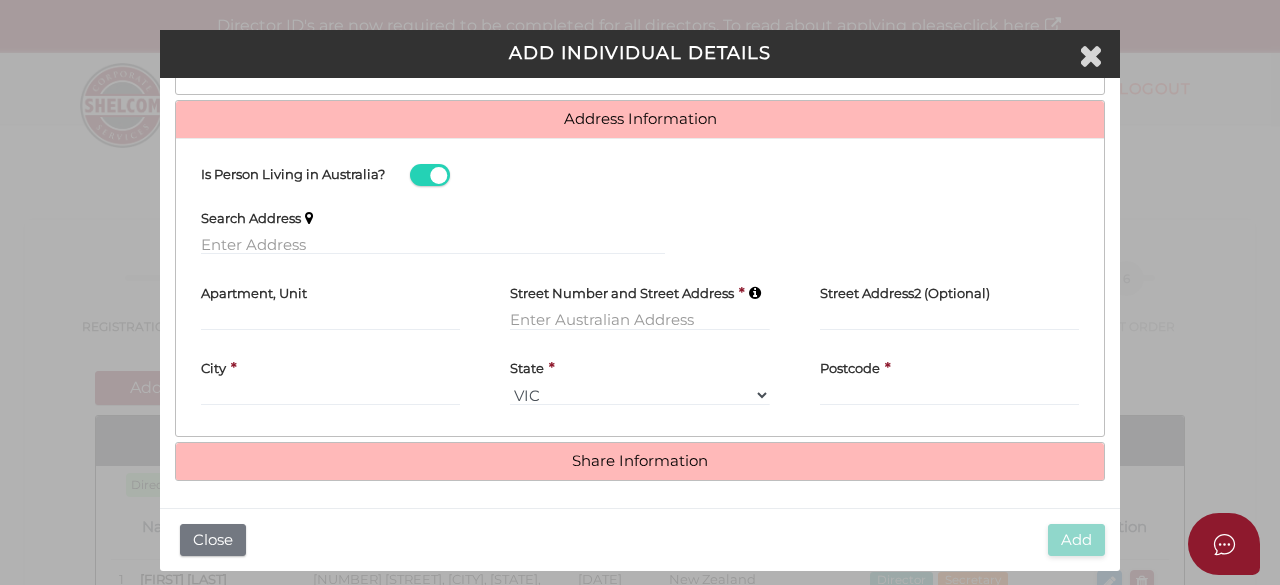 click on "Street Number and Street Address" at bounding box center [622, 289] 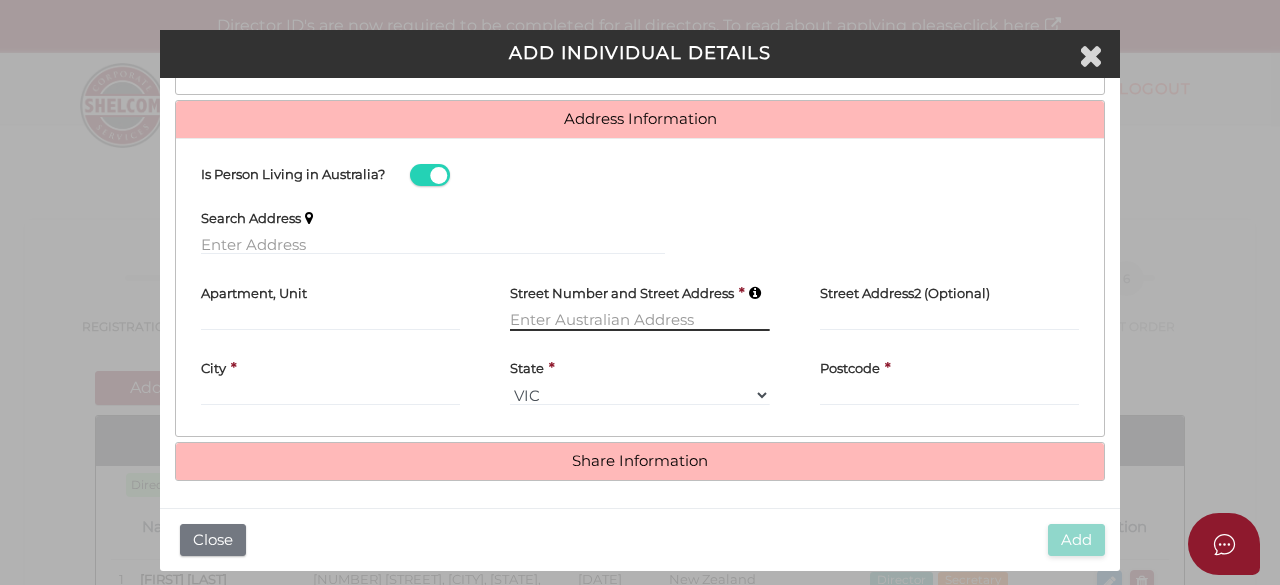 click at bounding box center [639, 320] 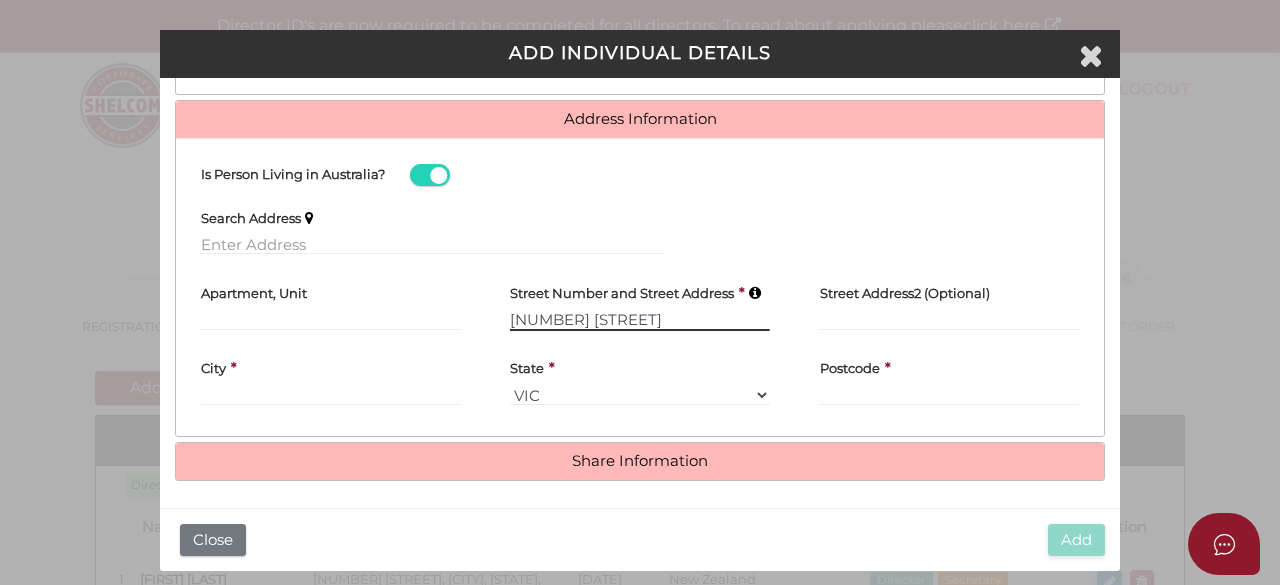 type on "25 Island Point Avenue" 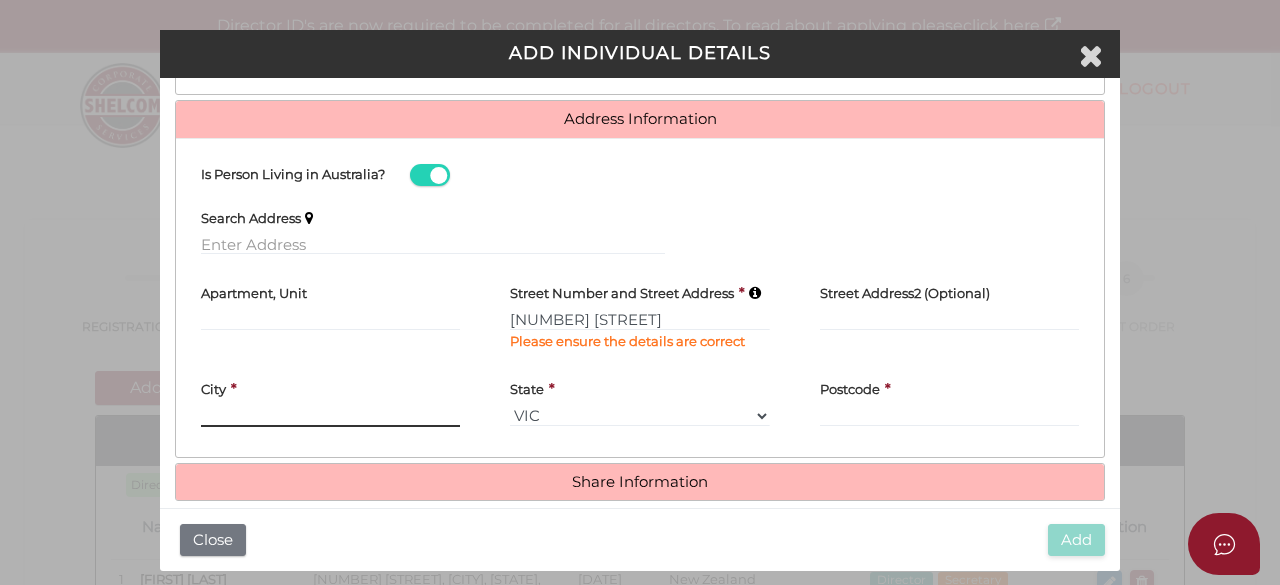 click on "City *" at bounding box center (330, 397) 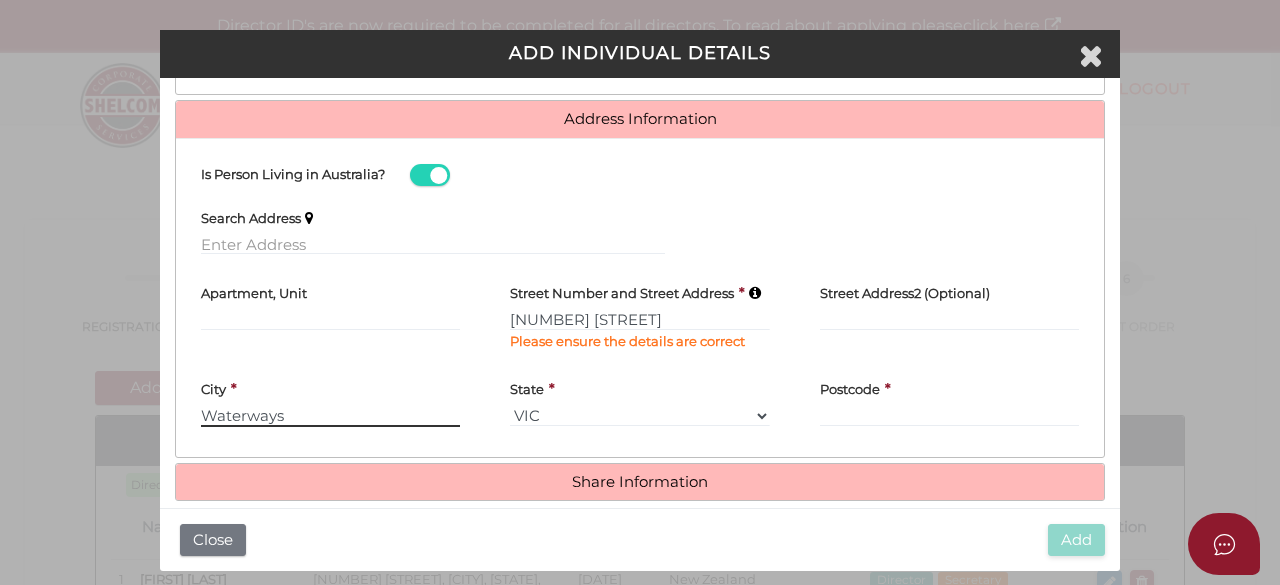 type on "Waterways" 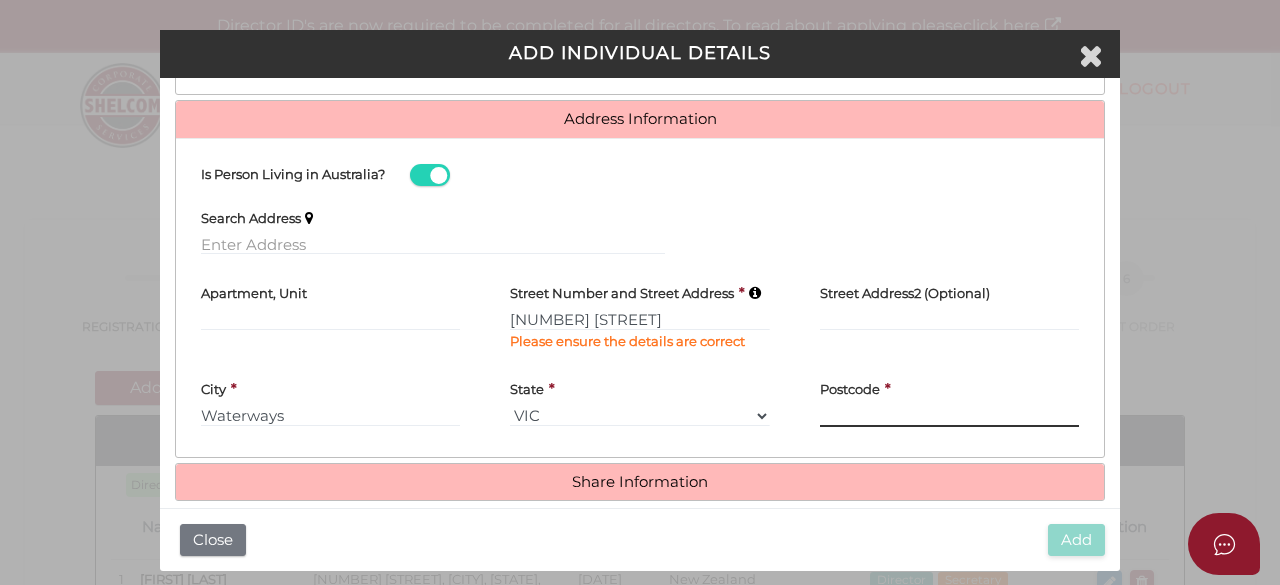 click on "Postcode" at bounding box center [949, 416] 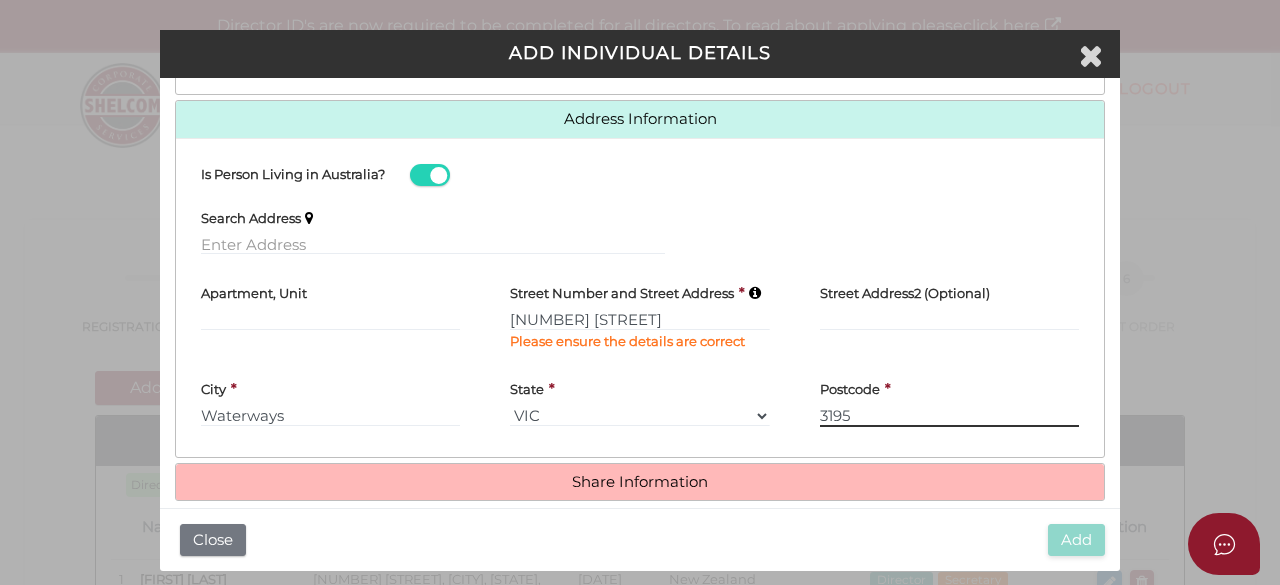 type on "3195" 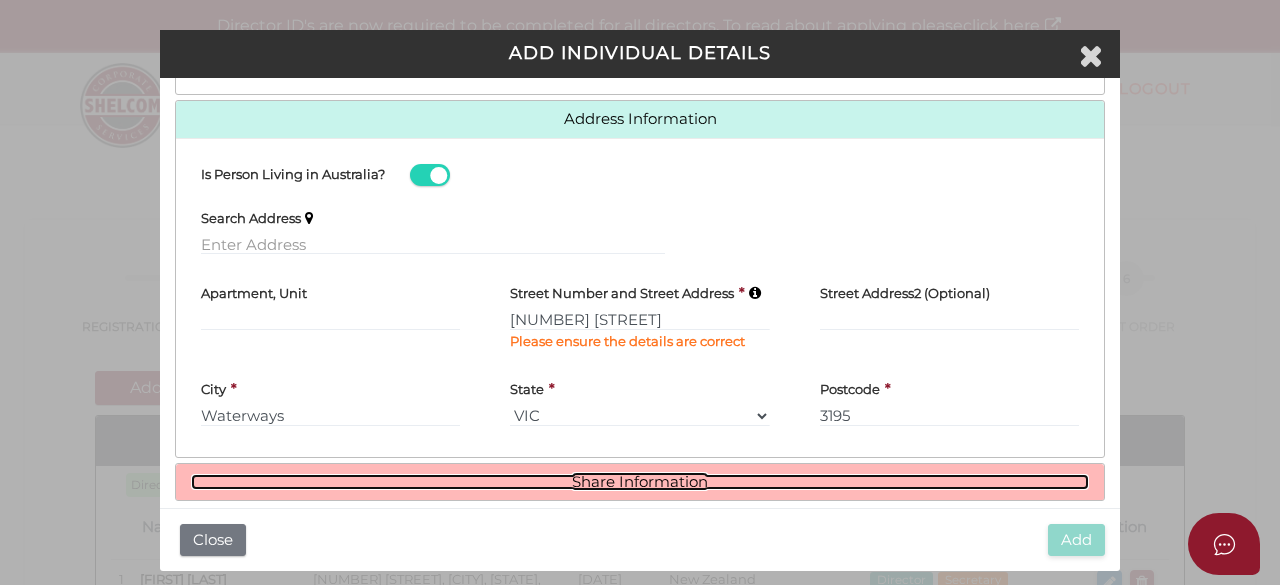 click on "Share Information" at bounding box center (640, 482) 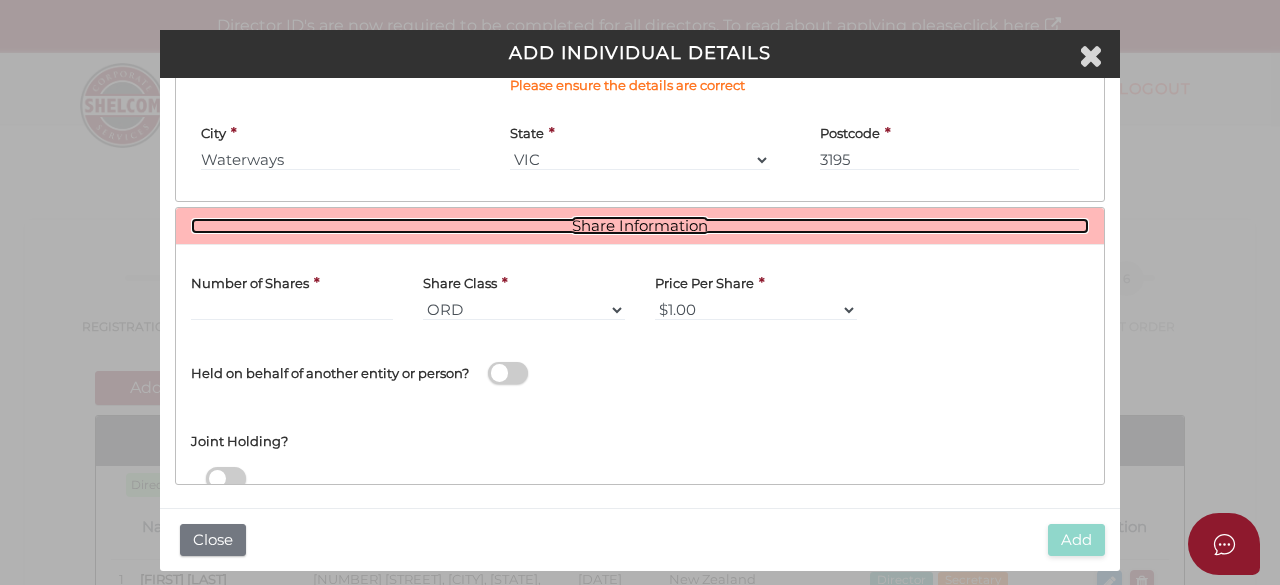scroll, scrollTop: 712, scrollLeft: 0, axis: vertical 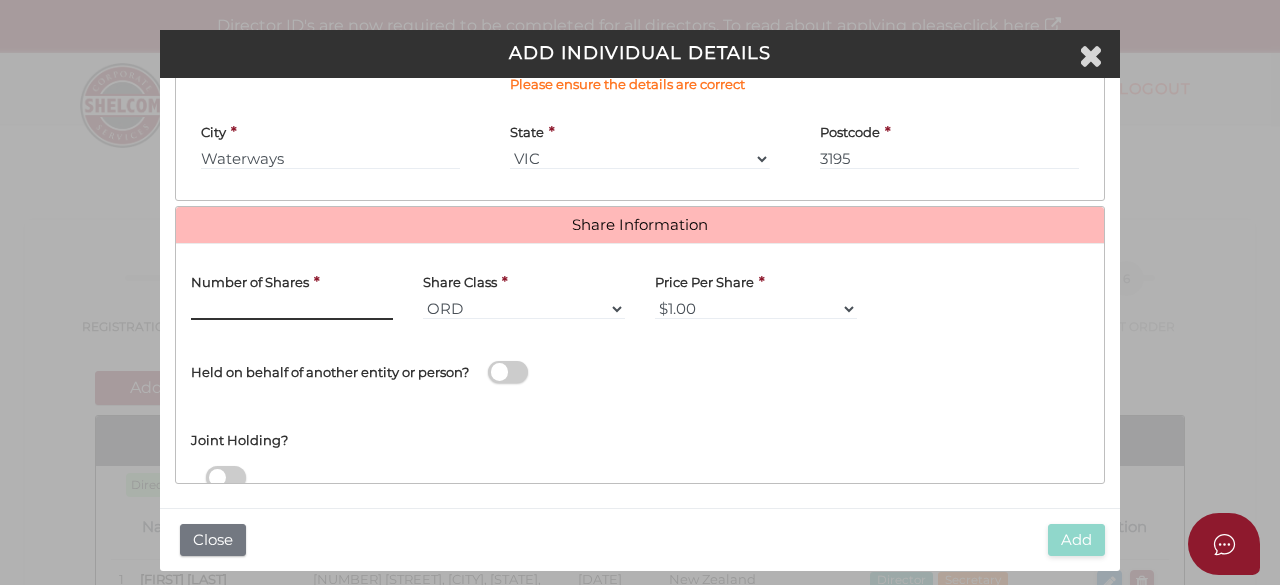 click at bounding box center (292, 309) 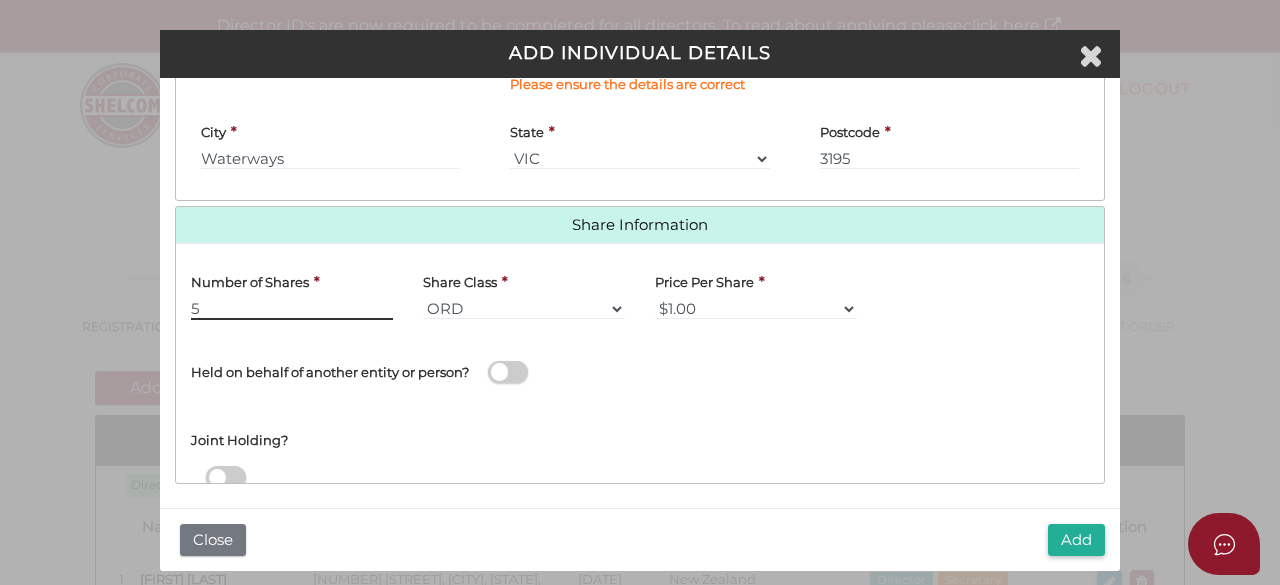 type on "5" 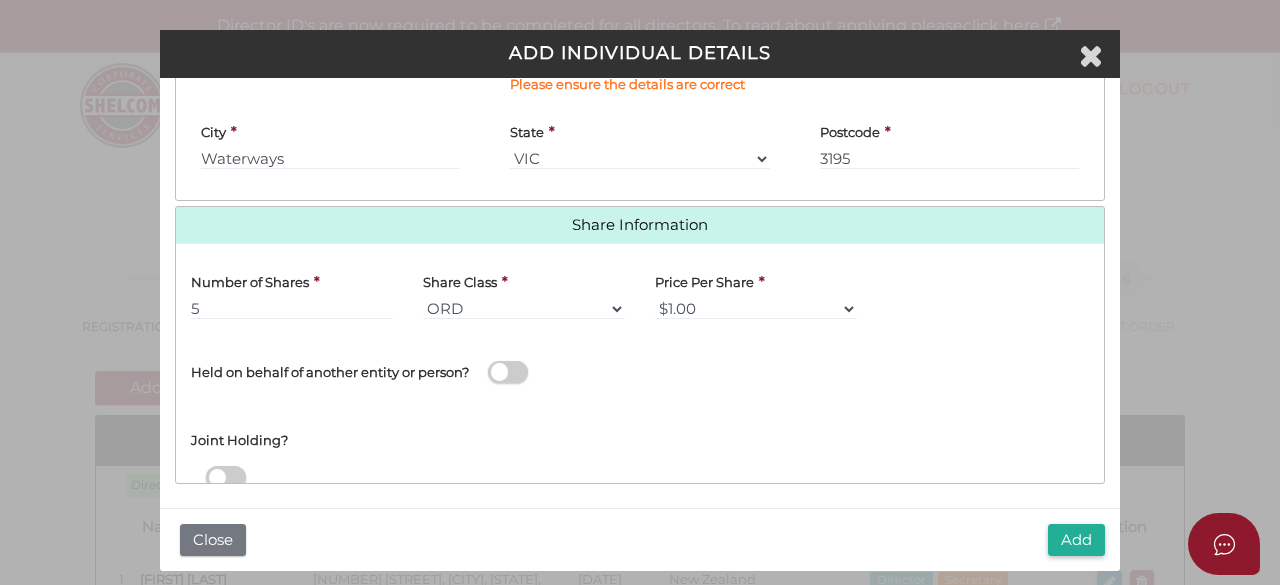 click on "Name of Entity *" at bounding box center (872, 369) 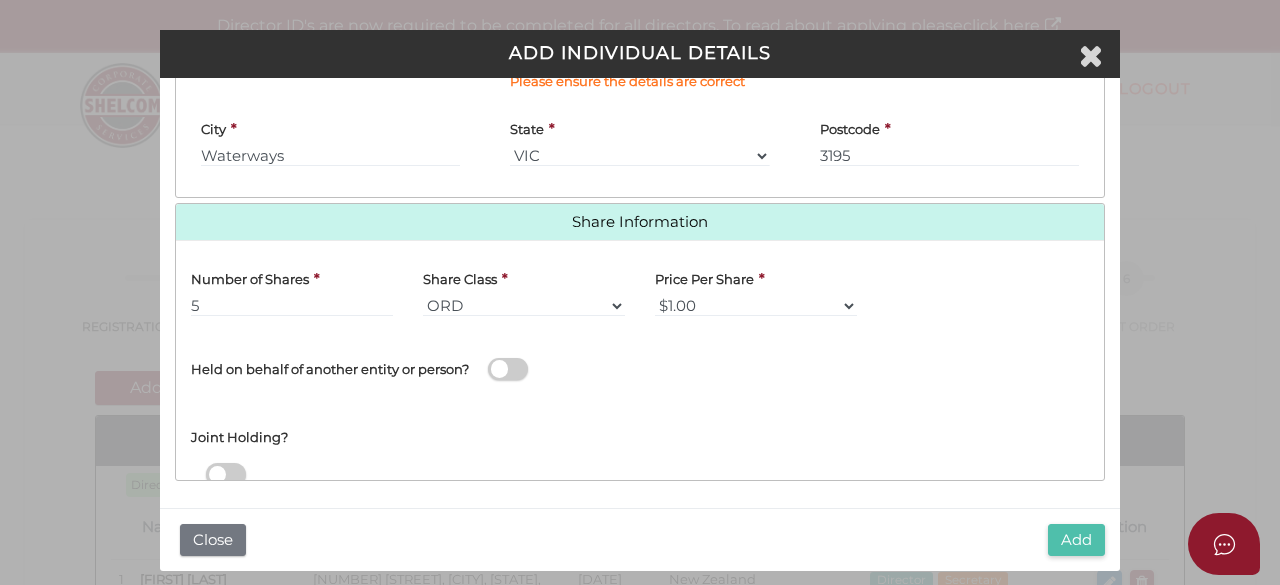 click on "Add" at bounding box center (1076, 540) 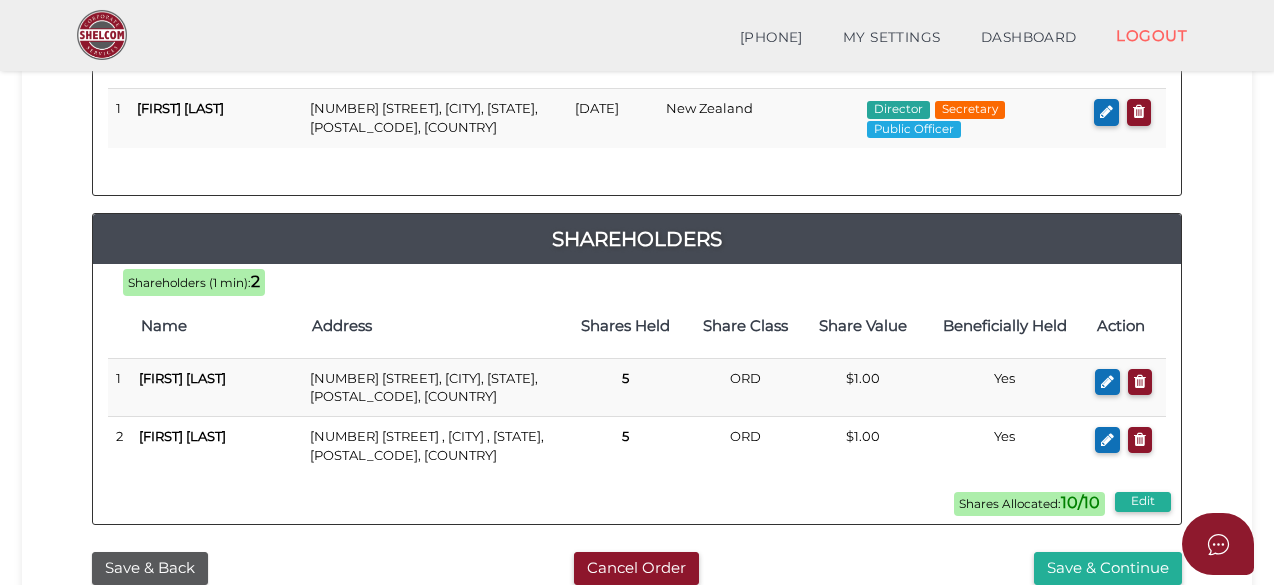 scroll, scrollTop: 500, scrollLeft: 0, axis: vertical 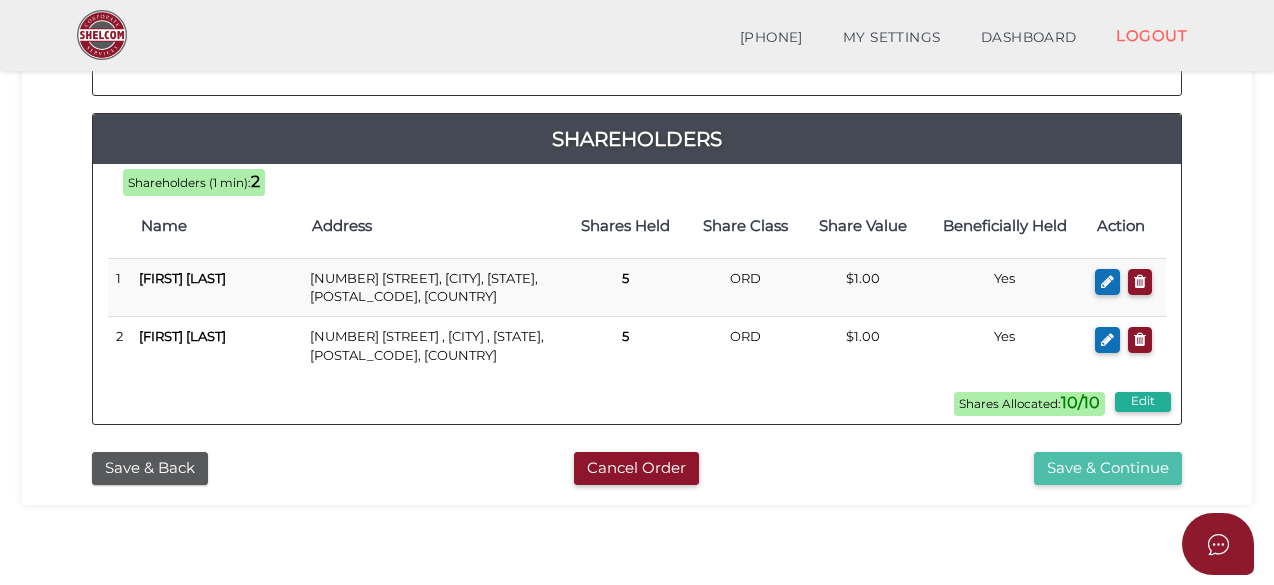 click on "Save & Continue" at bounding box center (1108, 468) 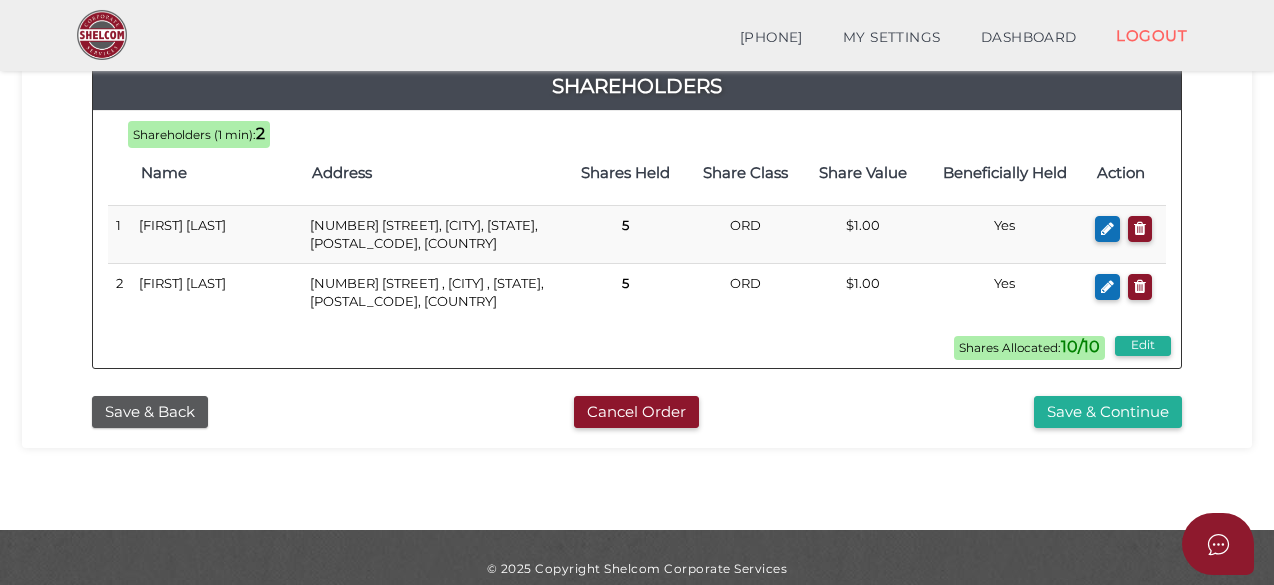 scroll, scrollTop: 1230, scrollLeft: 0, axis: vertical 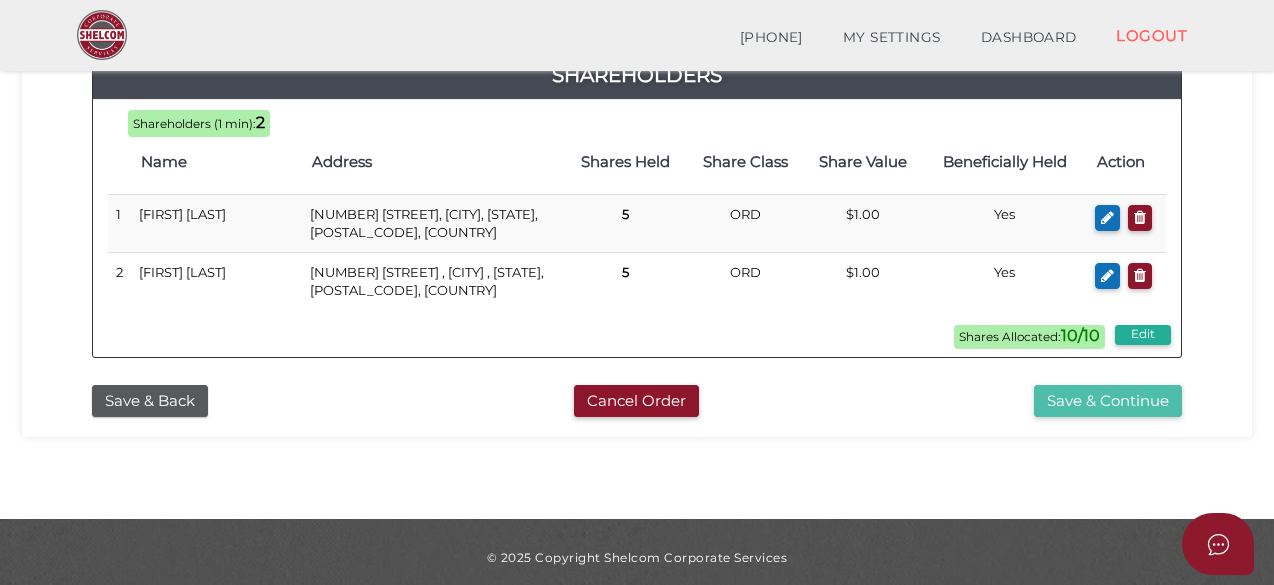 click on "Save & Continue" at bounding box center [1108, 401] 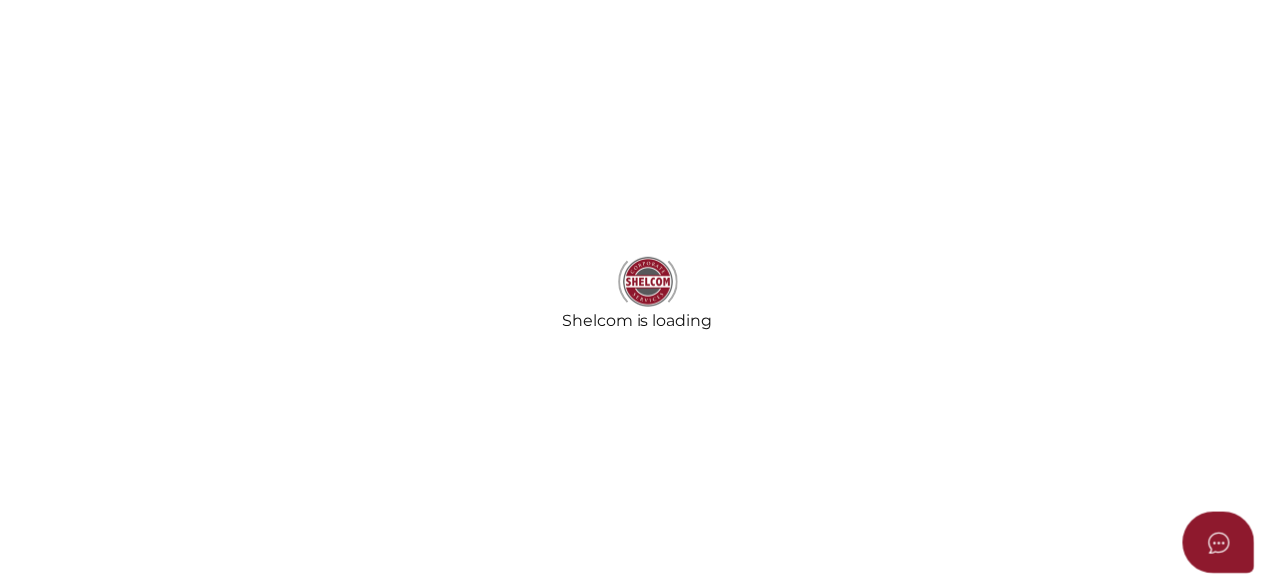 scroll, scrollTop: 0, scrollLeft: 0, axis: both 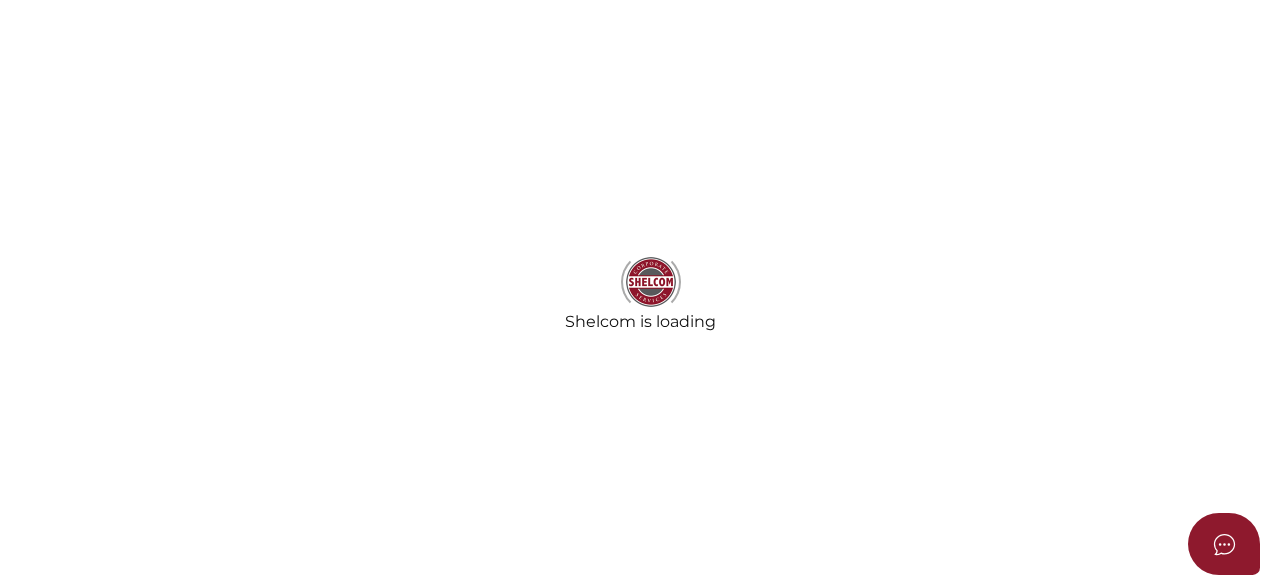 radio on "true" 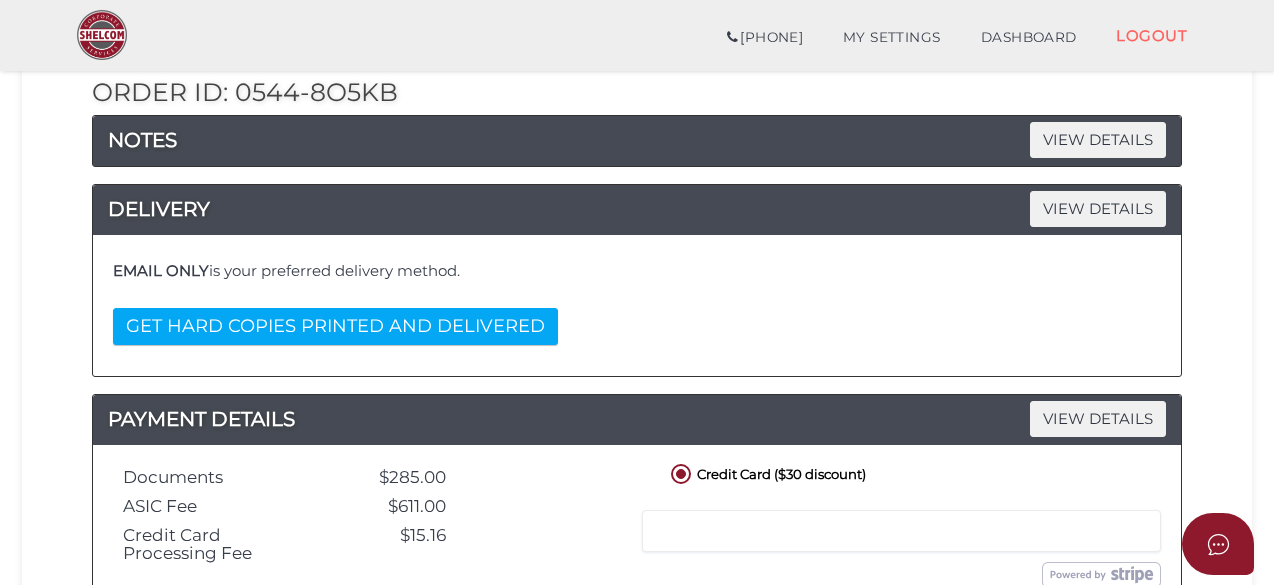 scroll, scrollTop: 300, scrollLeft: 0, axis: vertical 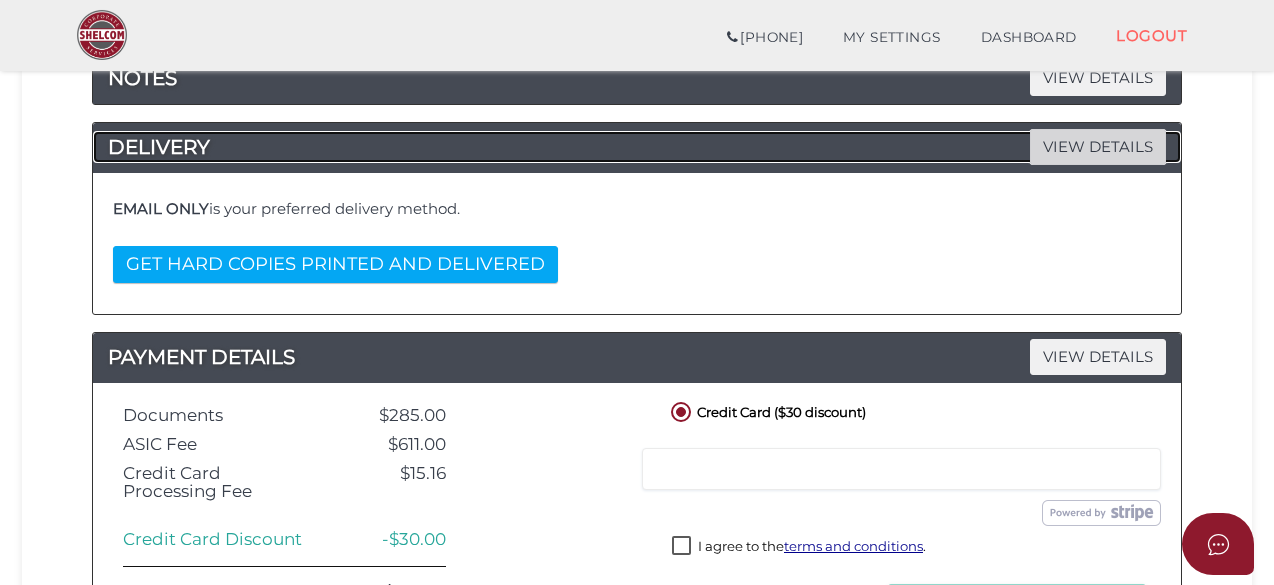 click on "VIEW DETAILS" at bounding box center [1098, 146] 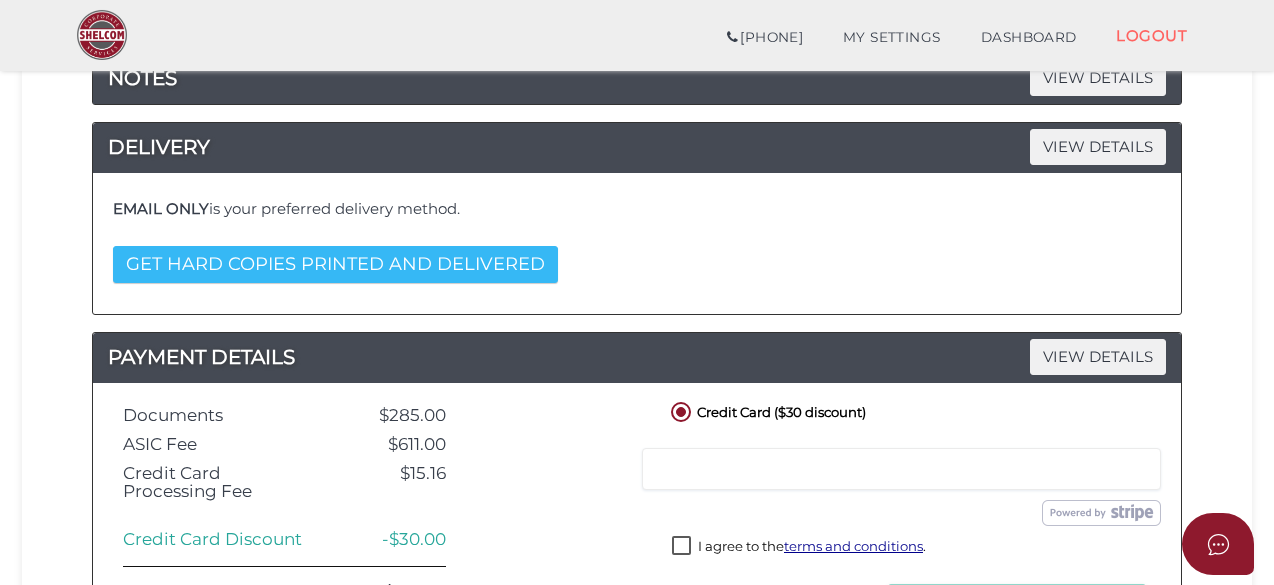 click on "GET HARD COPIES PRINTED AND DELIVERED" at bounding box center [335, 264] 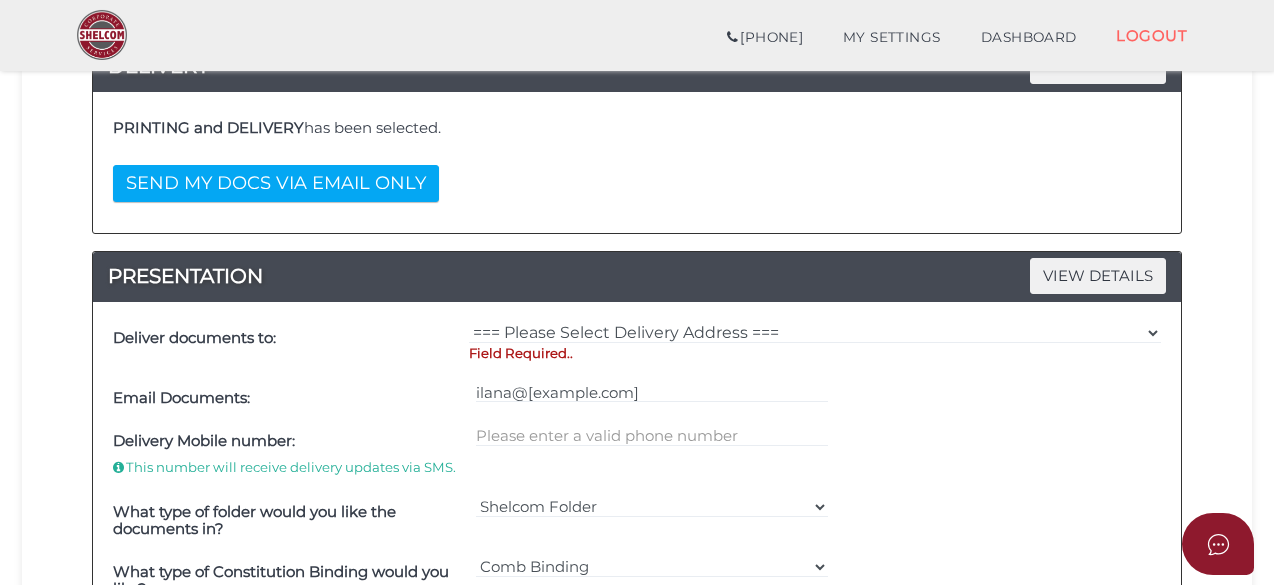 scroll, scrollTop: 400, scrollLeft: 0, axis: vertical 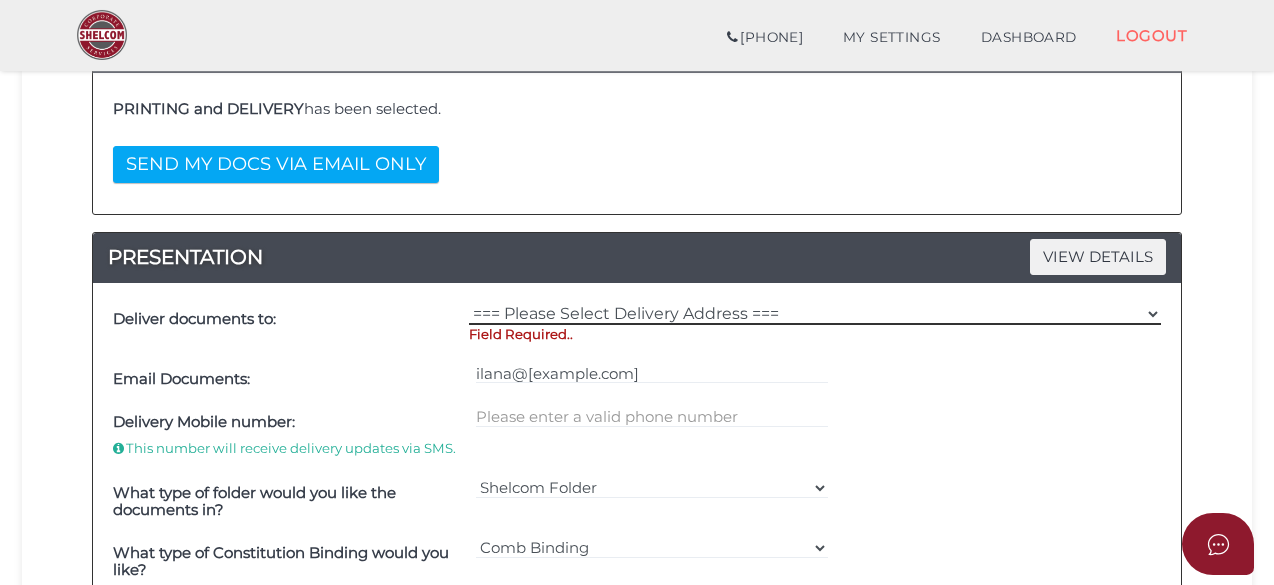 click on "=== Please Select Delivery Address ===
([USER] - [FIRST] [LAST]) [NUMBER] [STREET] [CITY], [STATE], [POSTAL_CODE] Other" at bounding box center [815, 314] 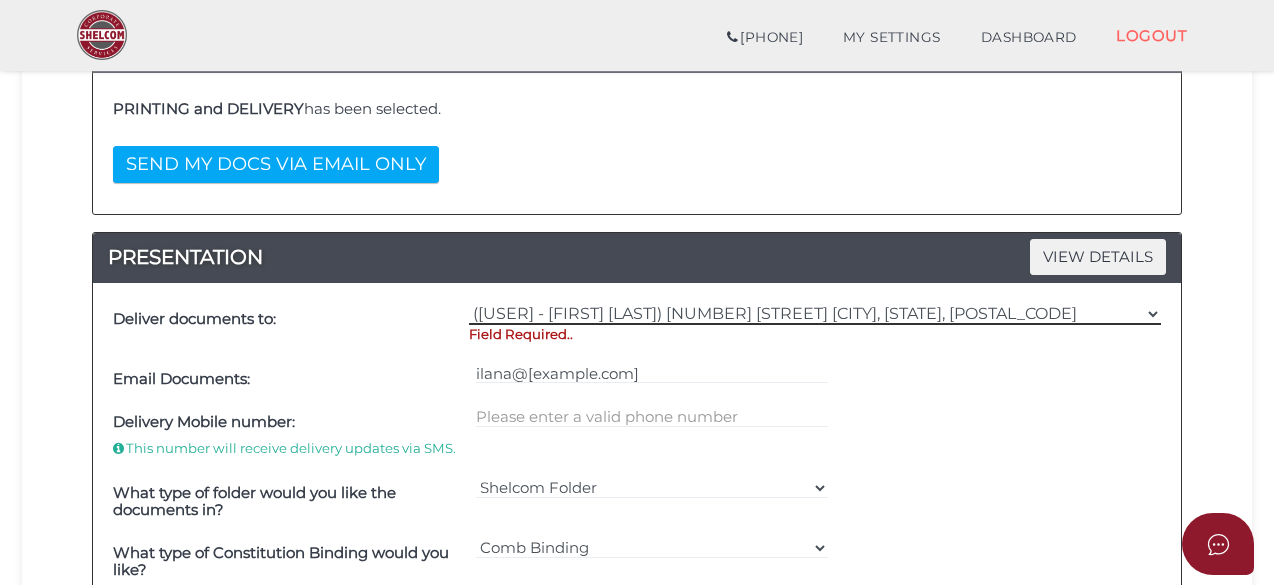 click on "=== Please Select Delivery Address ===
([USER] - [FIRST] [LAST]) [NUMBER] [STREET] [CITY], [STATE], [POSTAL_CODE] Other" at bounding box center [815, 314] 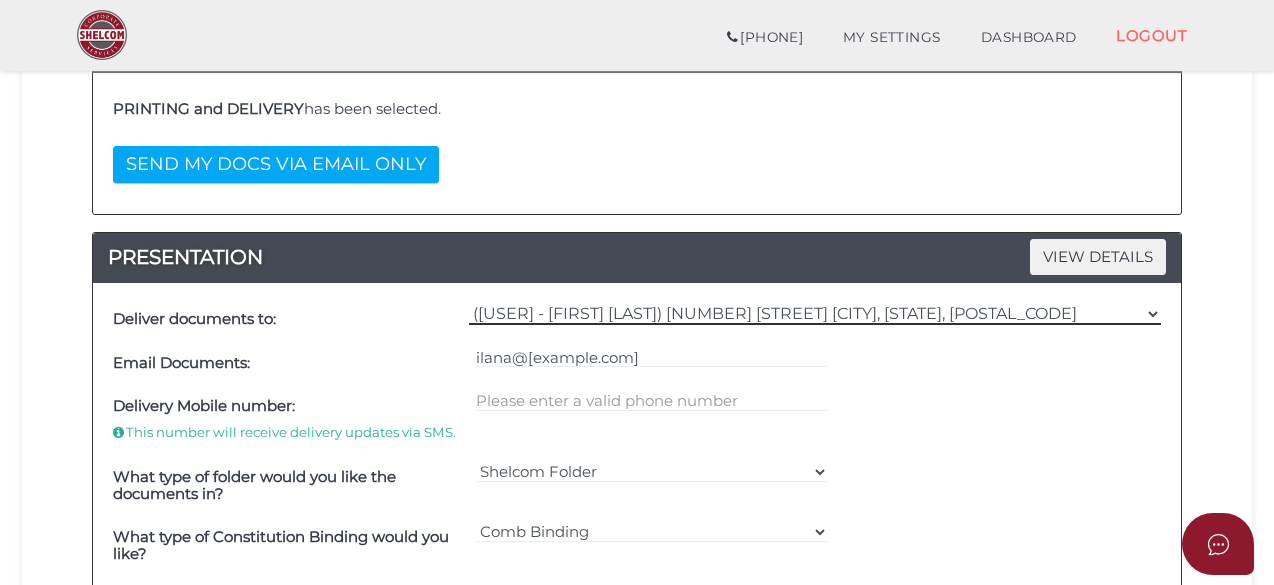 scroll, scrollTop: 500, scrollLeft: 0, axis: vertical 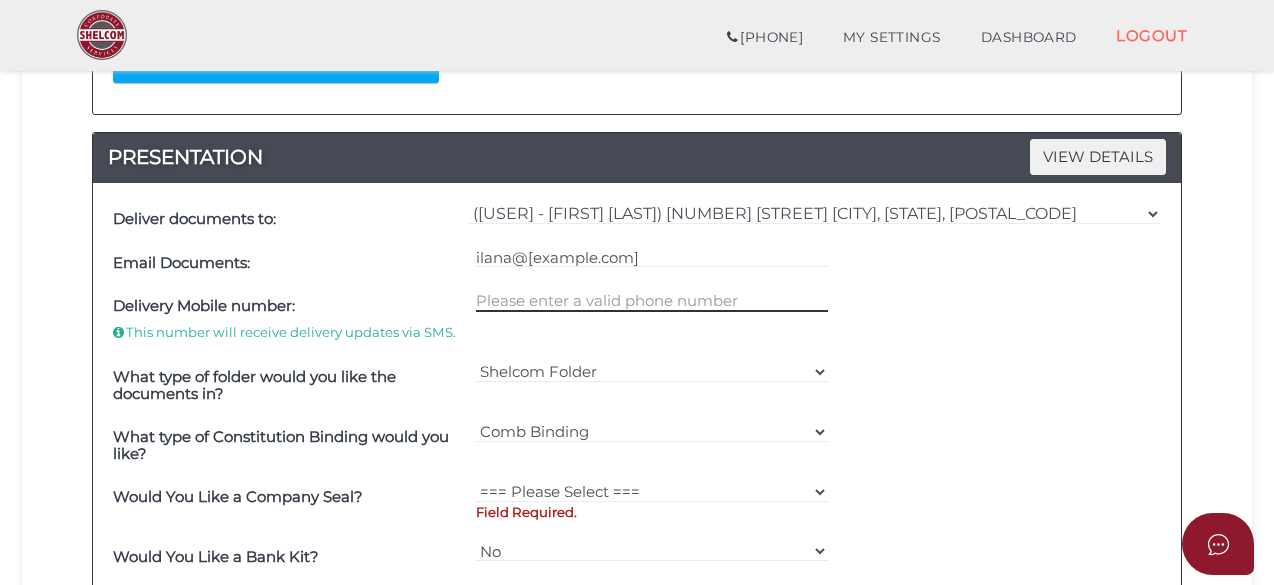 click at bounding box center [652, 301] 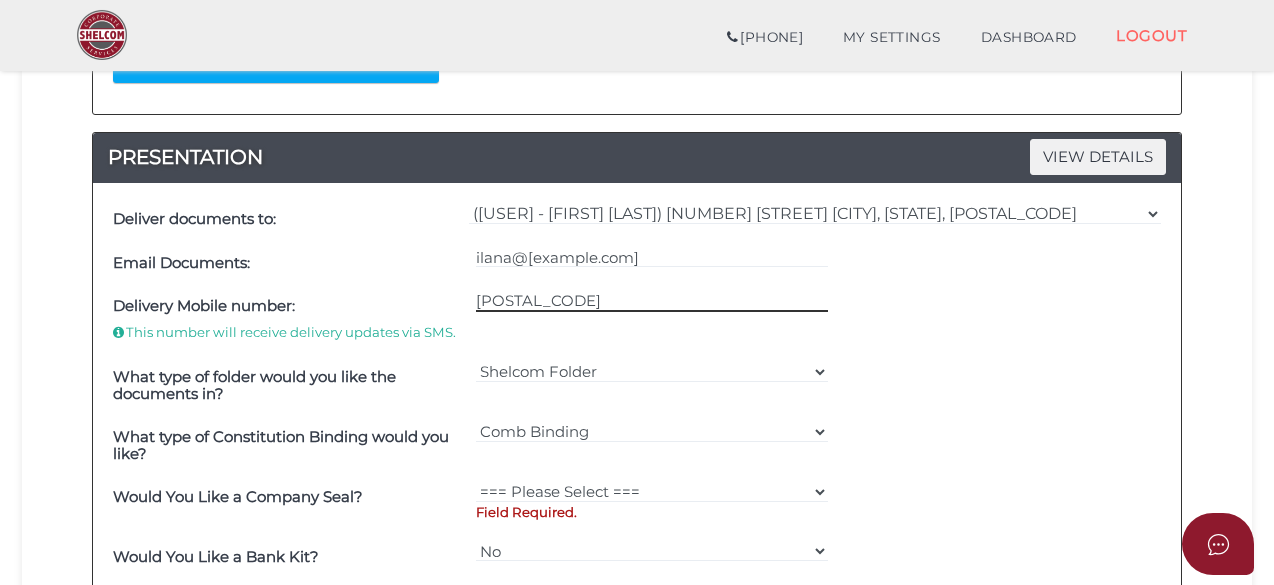 type on "[POSTAL_CODE]" 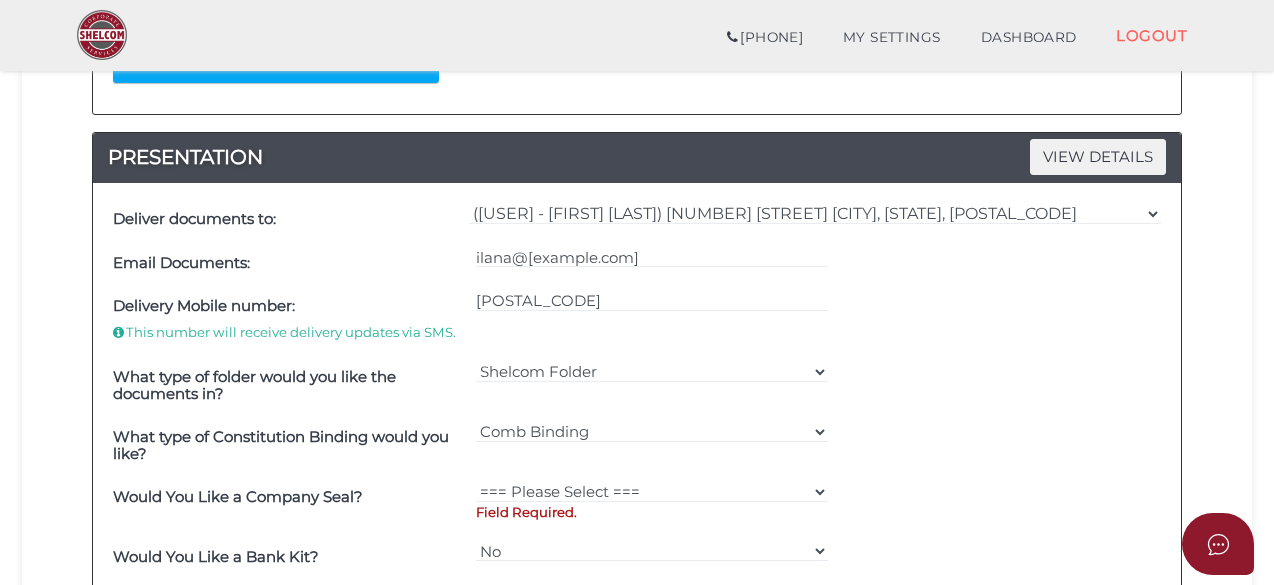 click on "What type of folder would you like the documents in?
Shelcom Folder === Please Select ===
Shelcom Folder
Client Supplied Folder
No Folder" at bounding box center (637, 386) 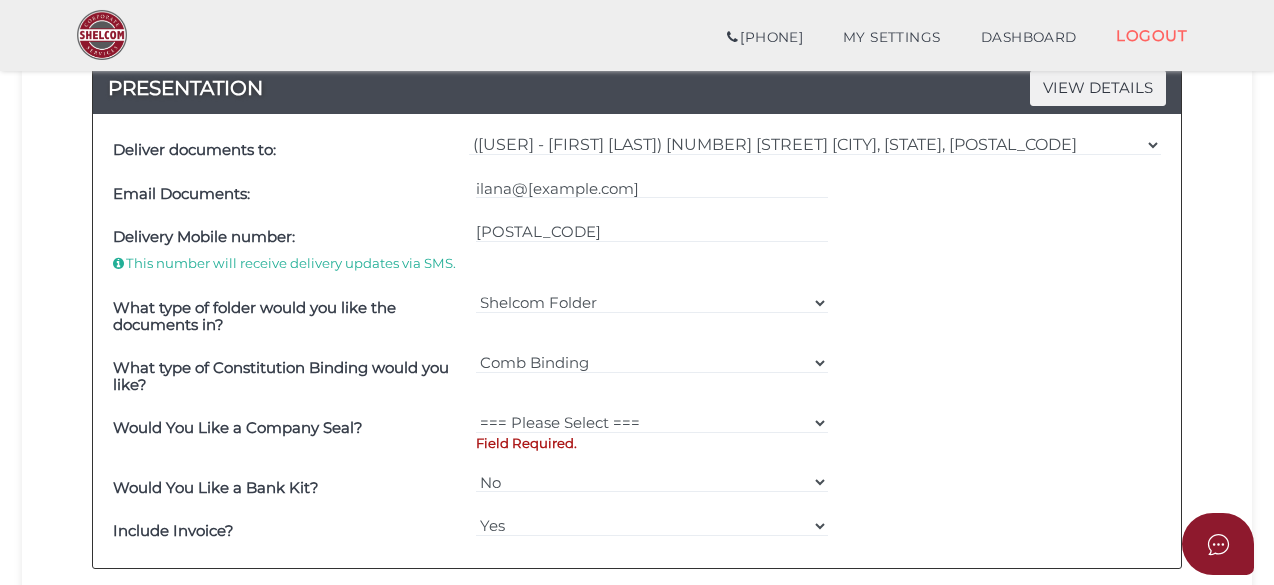 scroll, scrollTop: 600, scrollLeft: 0, axis: vertical 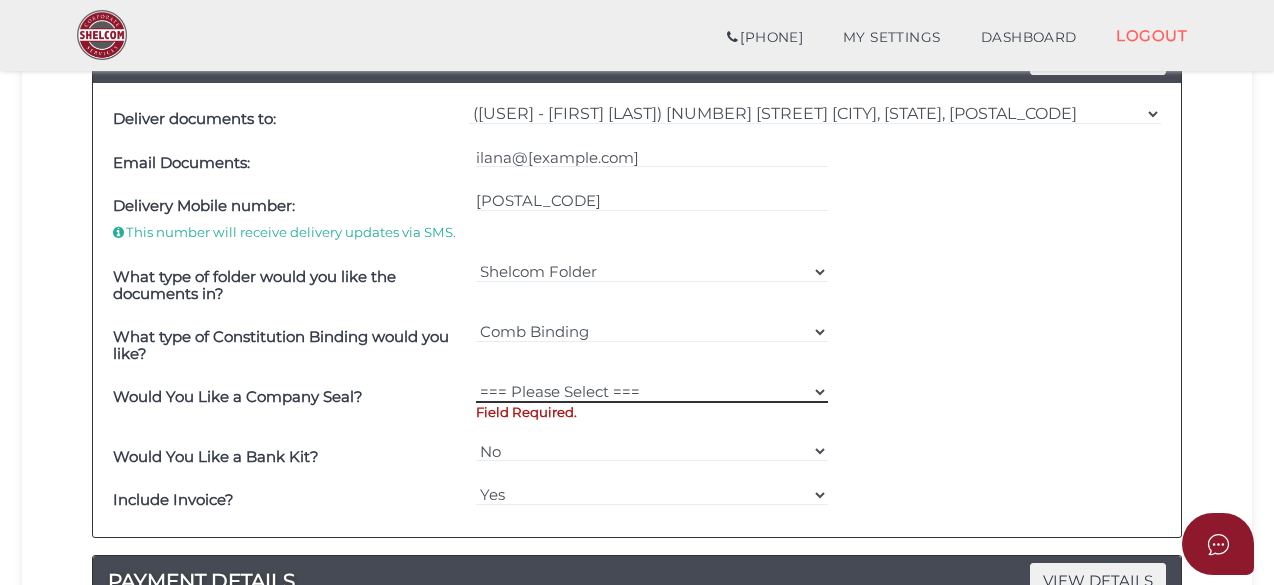 click on "=== Please Select ===
Fold Seal $50 No Seal" at bounding box center [652, 392] 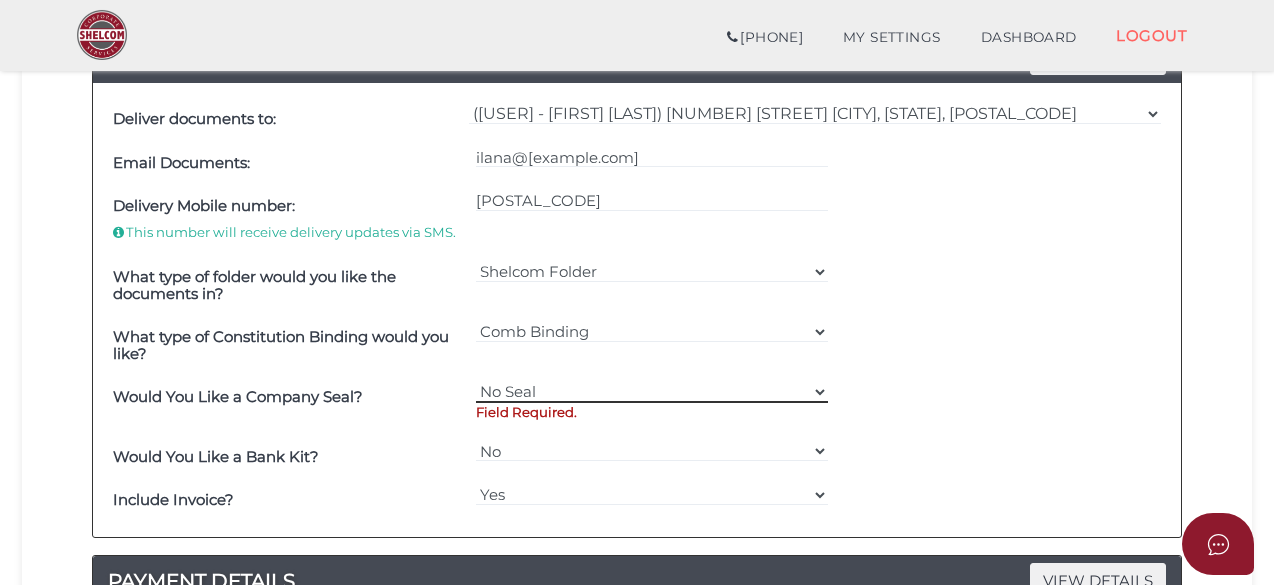 click on "=== Please Select ===
Fold Seal $50 No Seal" at bounding box center [652, 392] 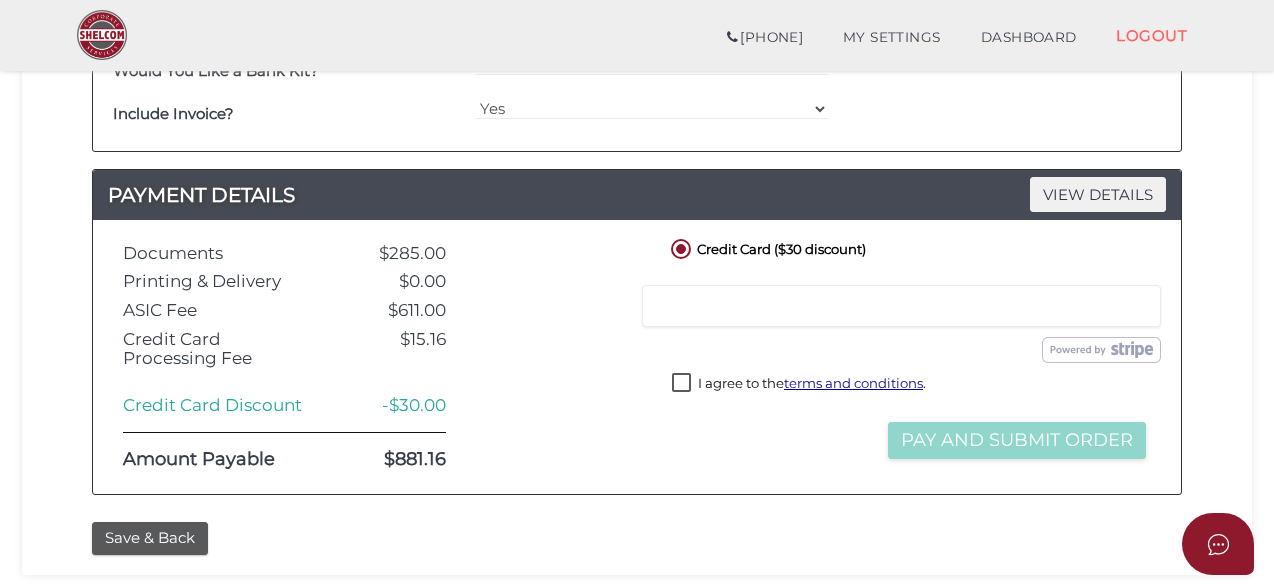scroll, scrollTop: 1000, scrollLeft: 0, axis: vertical 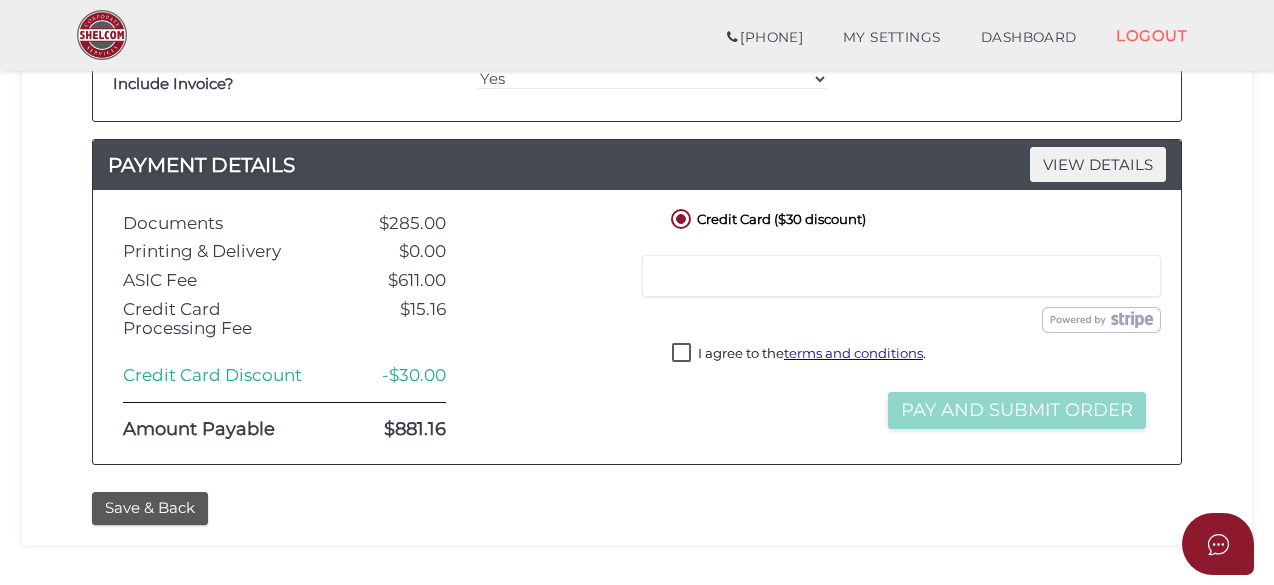 drag, startPoint x: 686, startPoint y: 347, endPoint x: 700, endPoint y: 320, distance: 30.413813 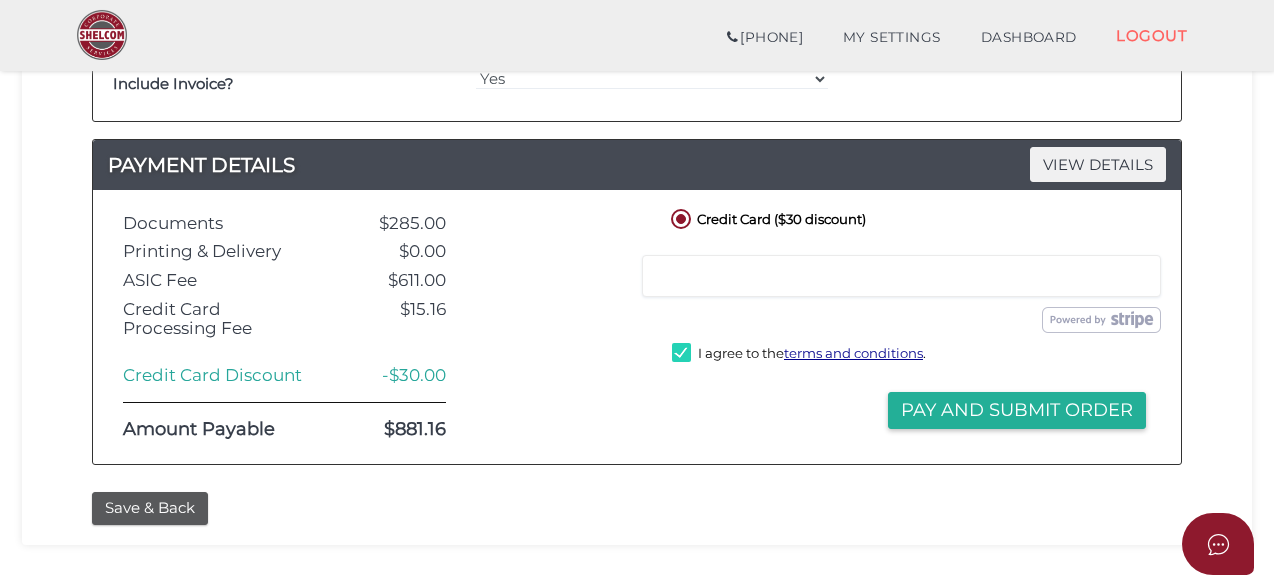 click at bounding box center (901, 276) 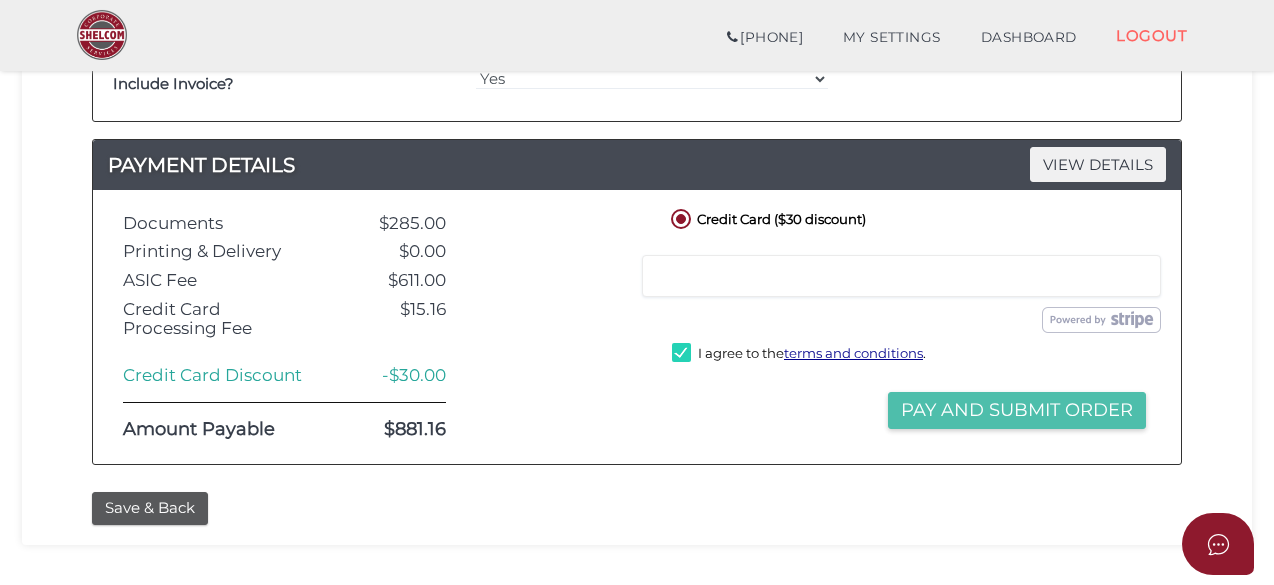 click on "Pay and Submit Order" at bounding box center (1017, 410) 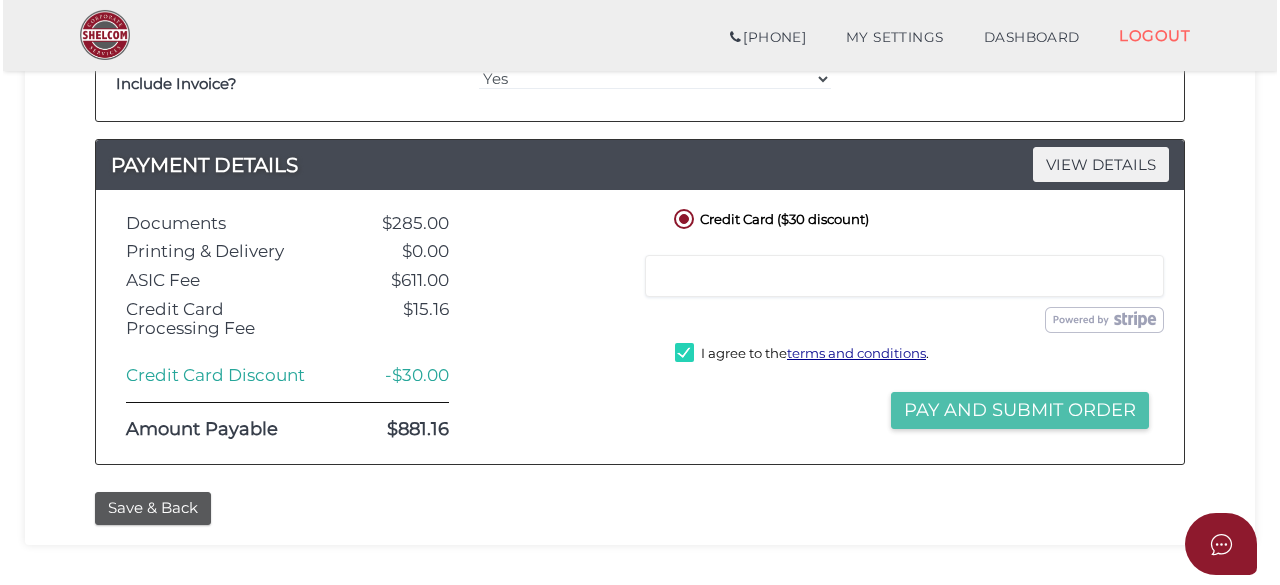 scroll, scrollTop: 0, scrollLeft: 0, axis: both 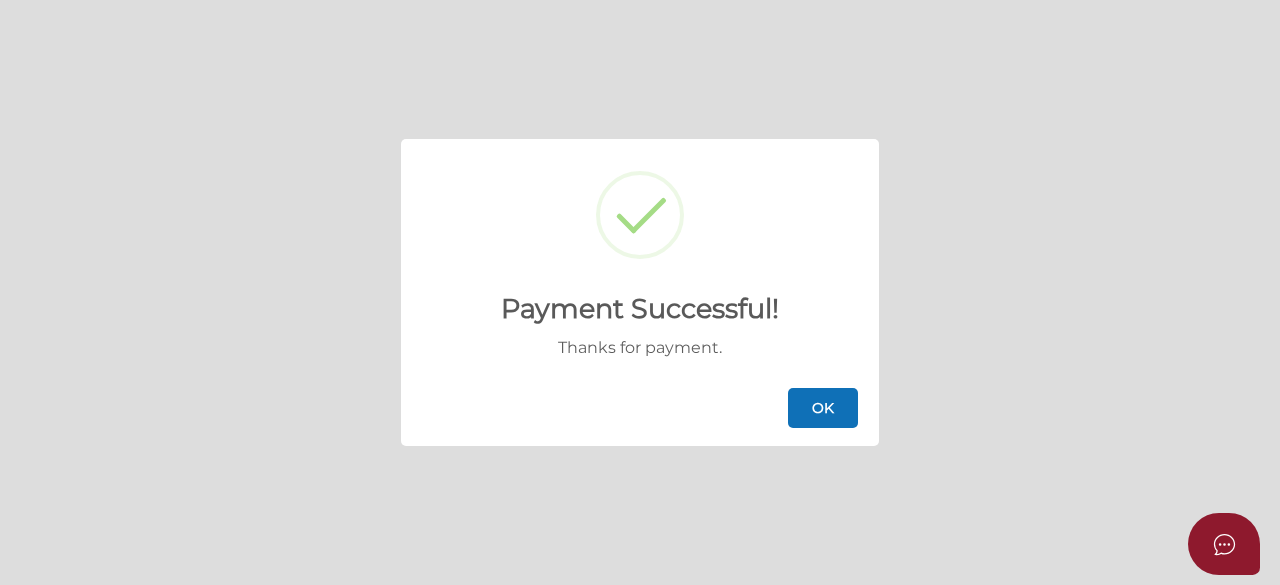 click on "OK" at bounding box center (823, 408) 